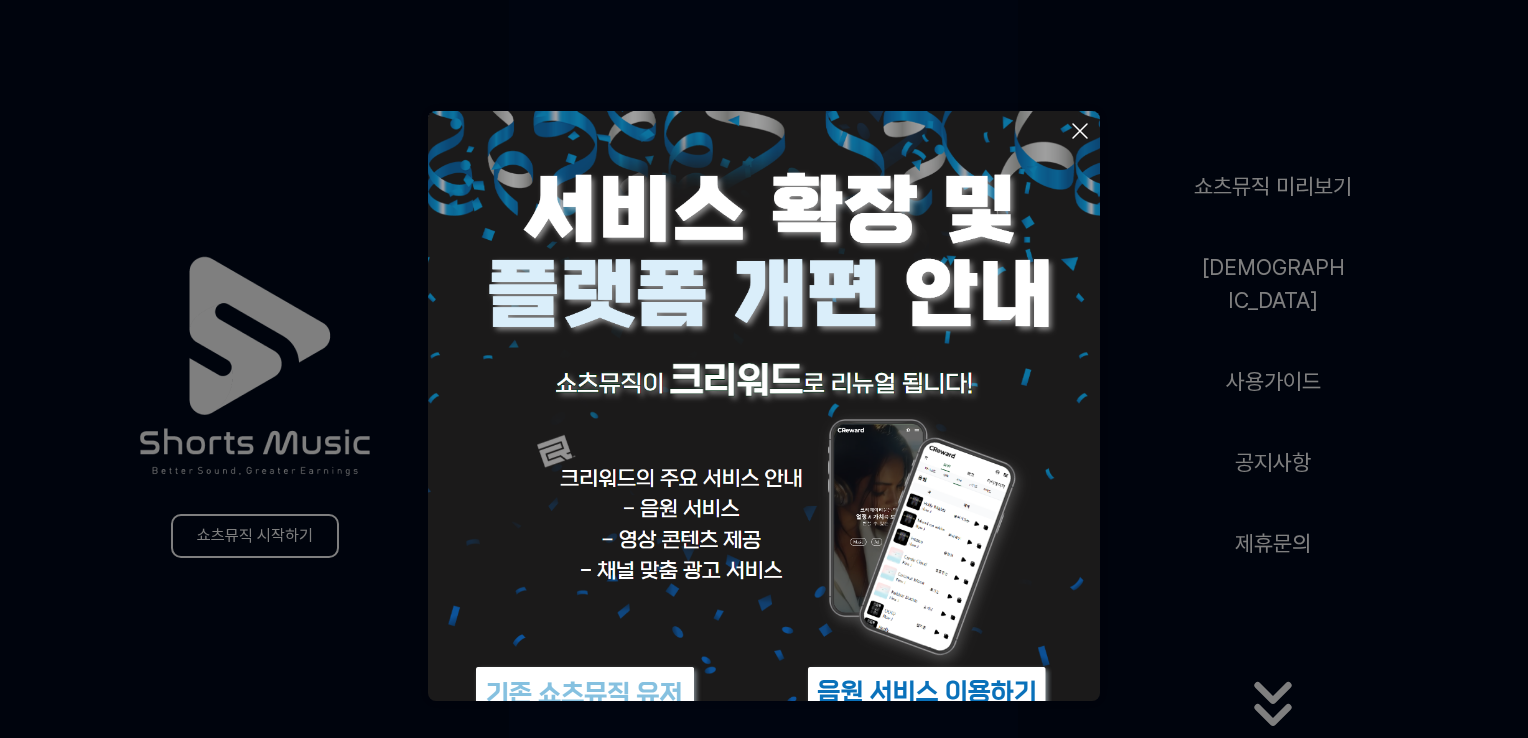 scroll, scrollTop: 0, scrollLeft: 0, axis: both 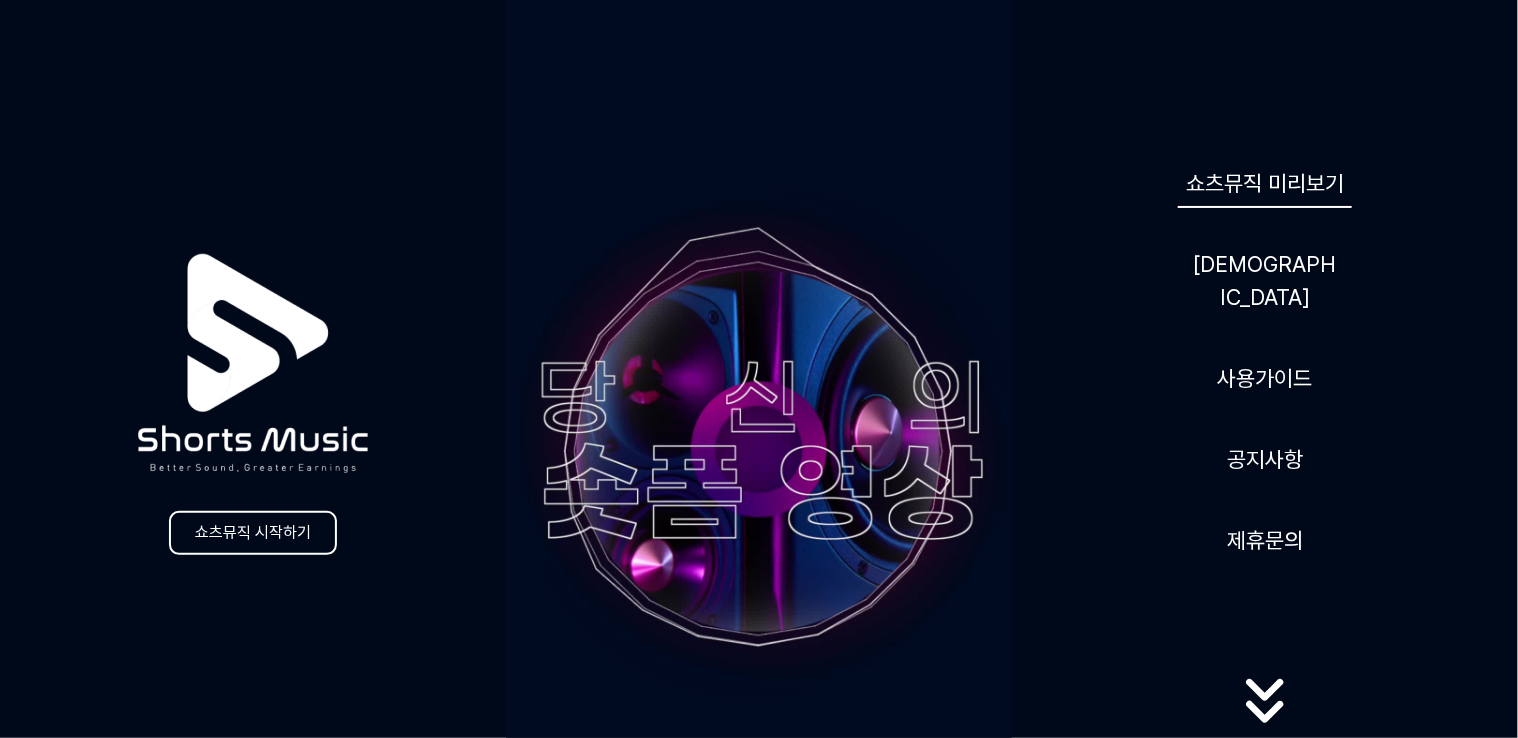 click on "쇼츠뮤직 미리보기" at bounding box center [1265, 183] 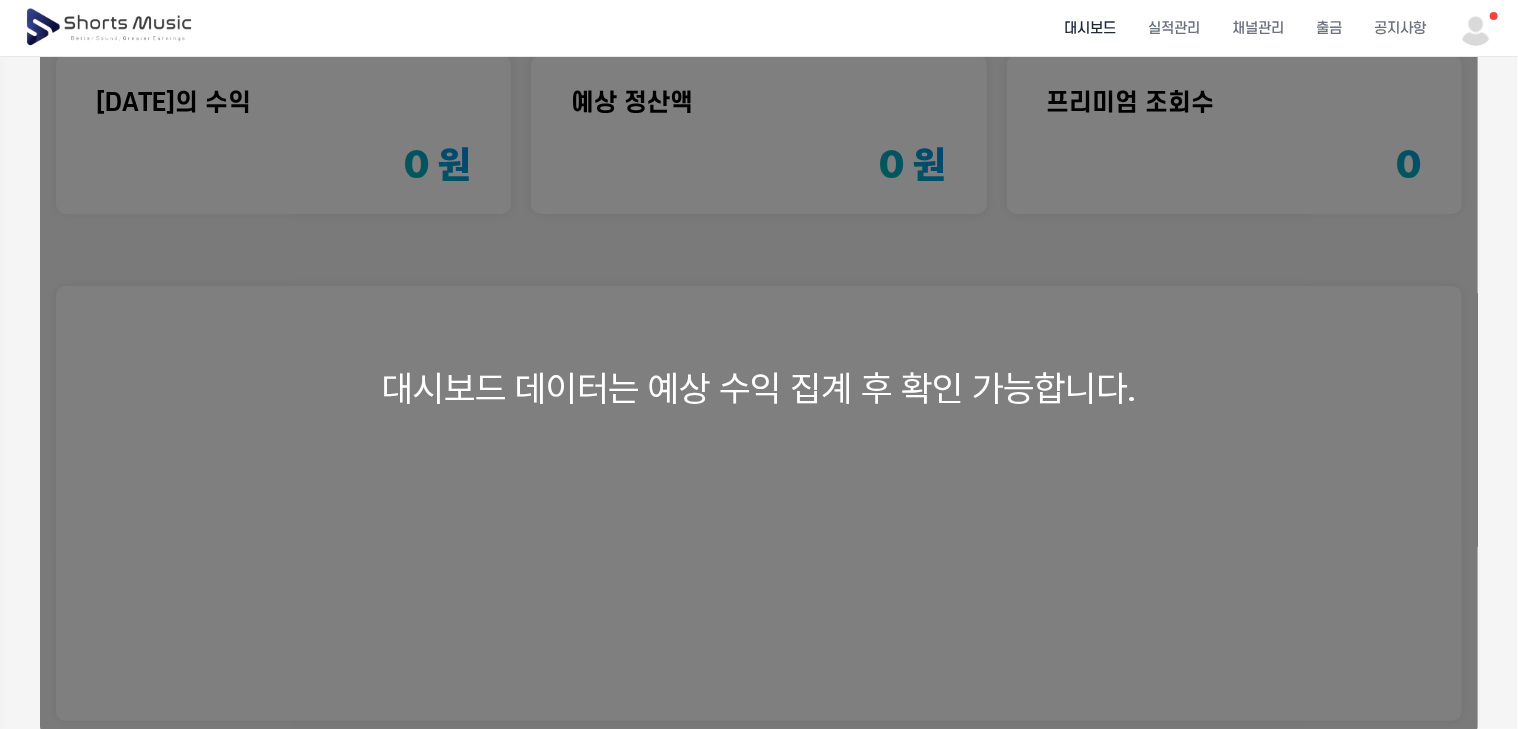 scroll, scrollTop: 122, scrollLeft: 0, axis: vertical 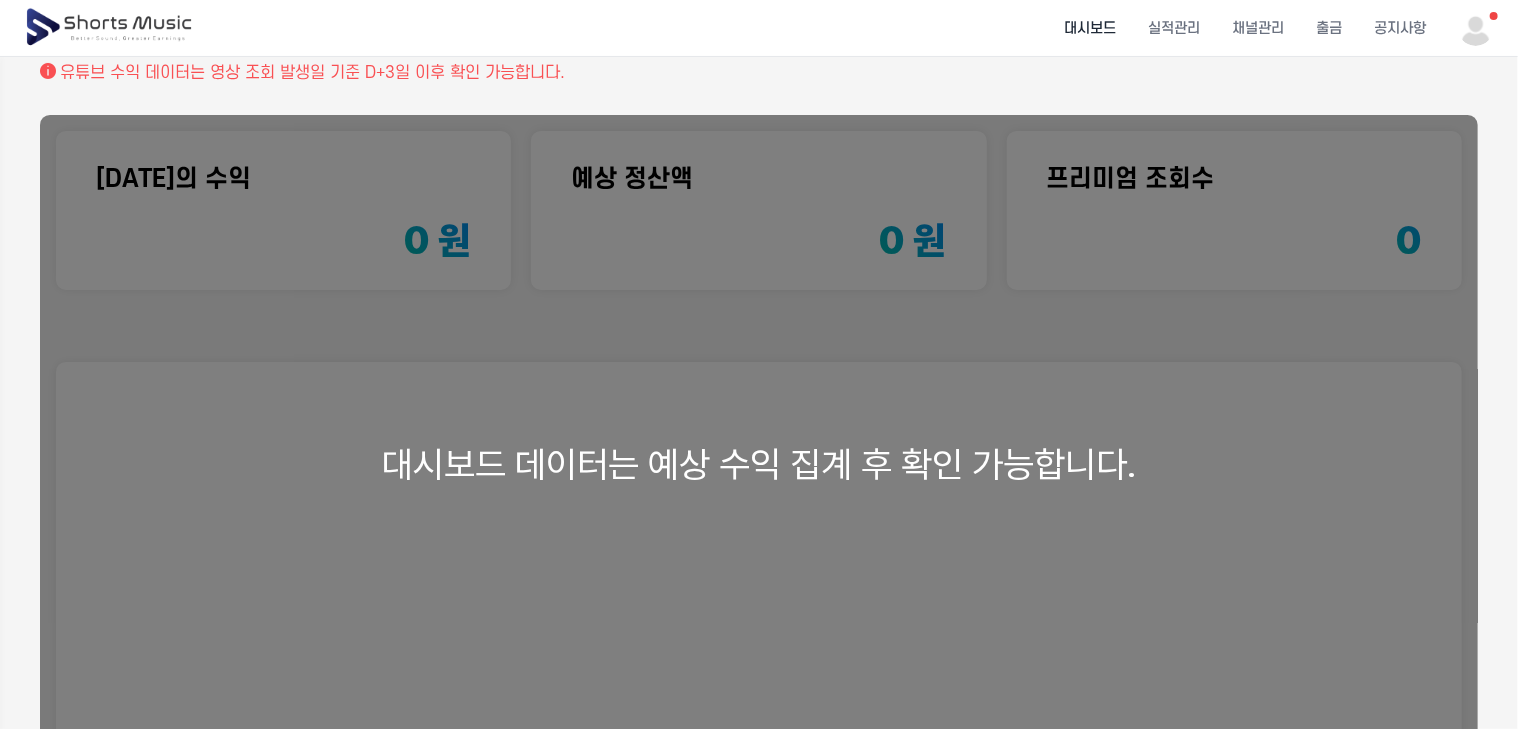 click at bounding box center (110, 28) 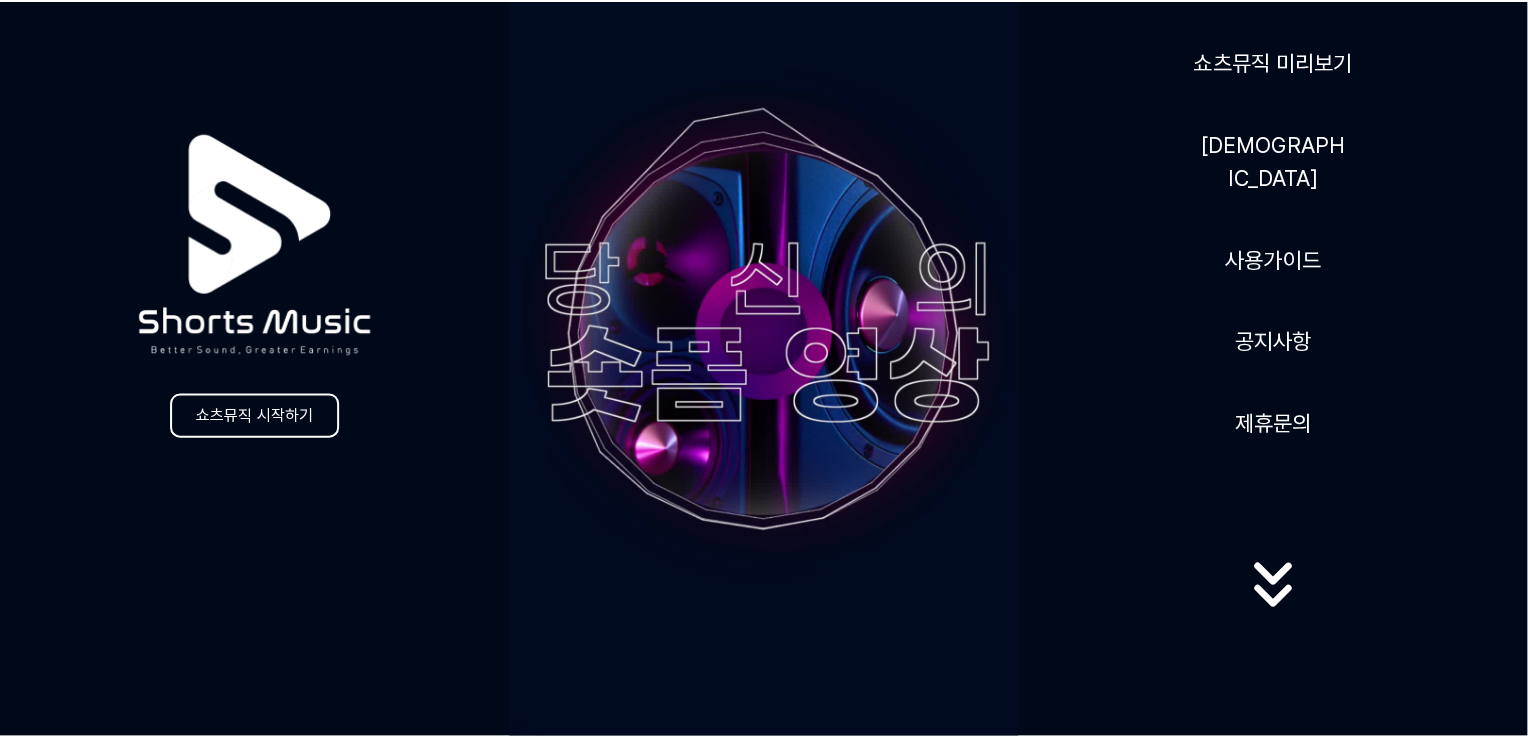 scroll, scrollTop: 0, scrollLeft: 0, axis: both 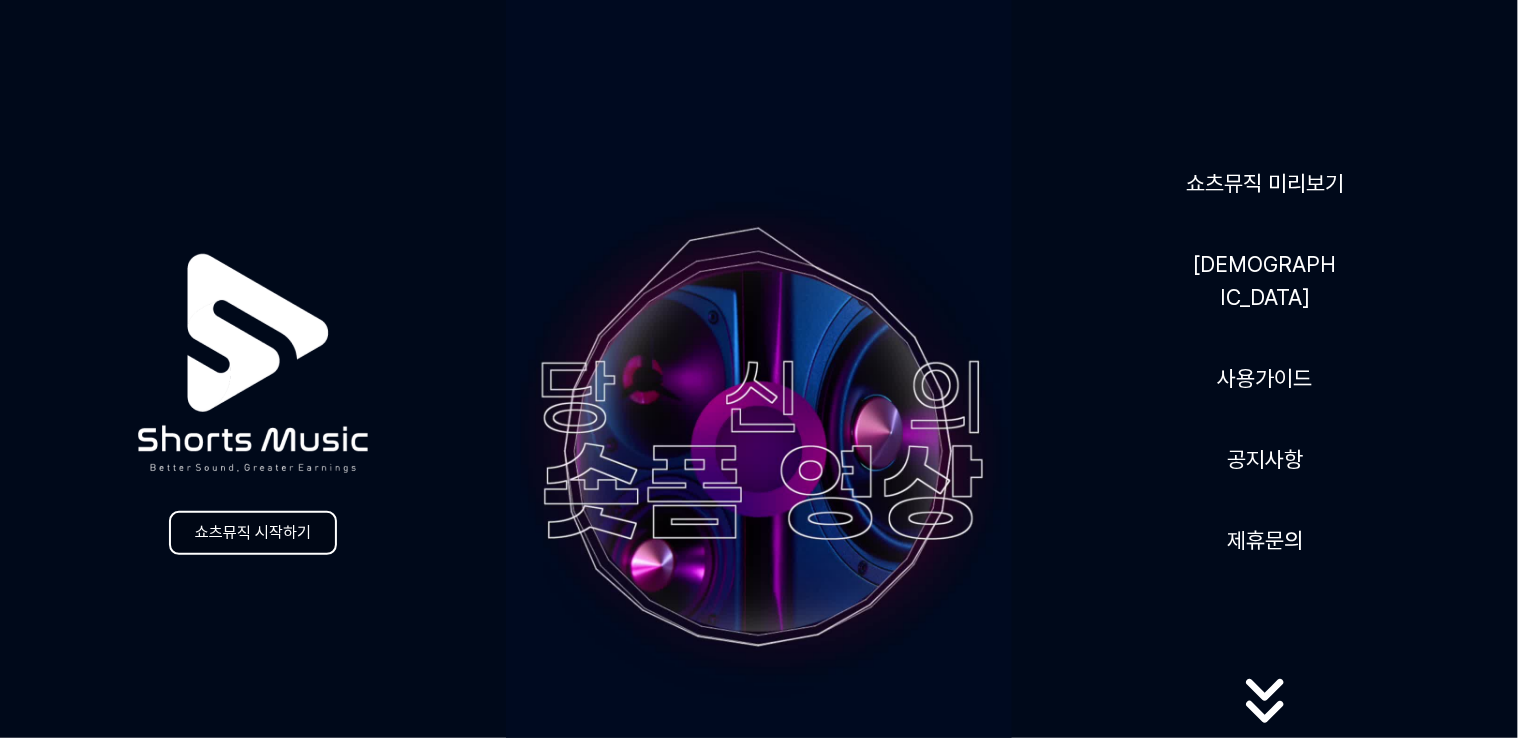 click on "쇼츠뮤직 시작하기" at bounding box center [253, 533] 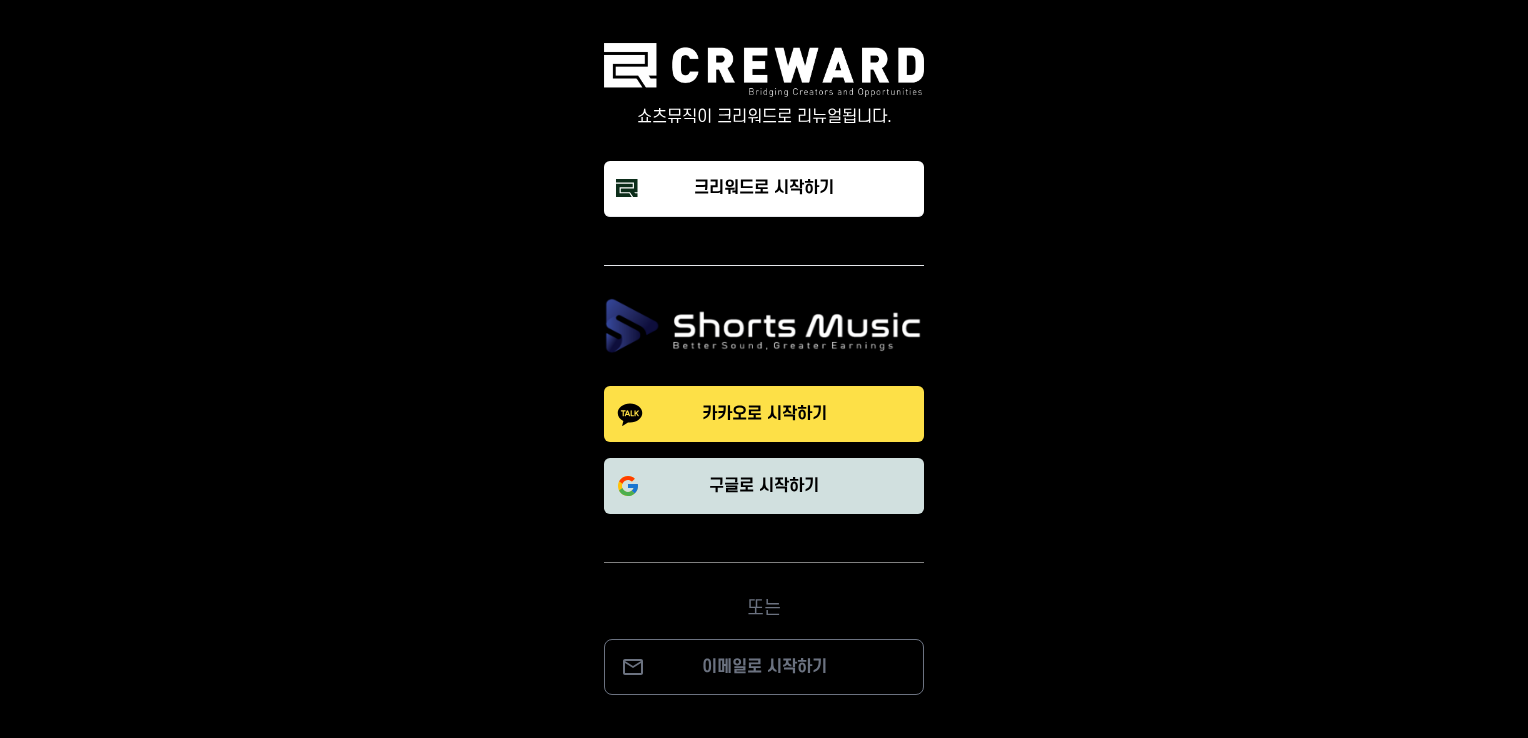 click on "구글로 시작하기" at bounding box center (764, 486) 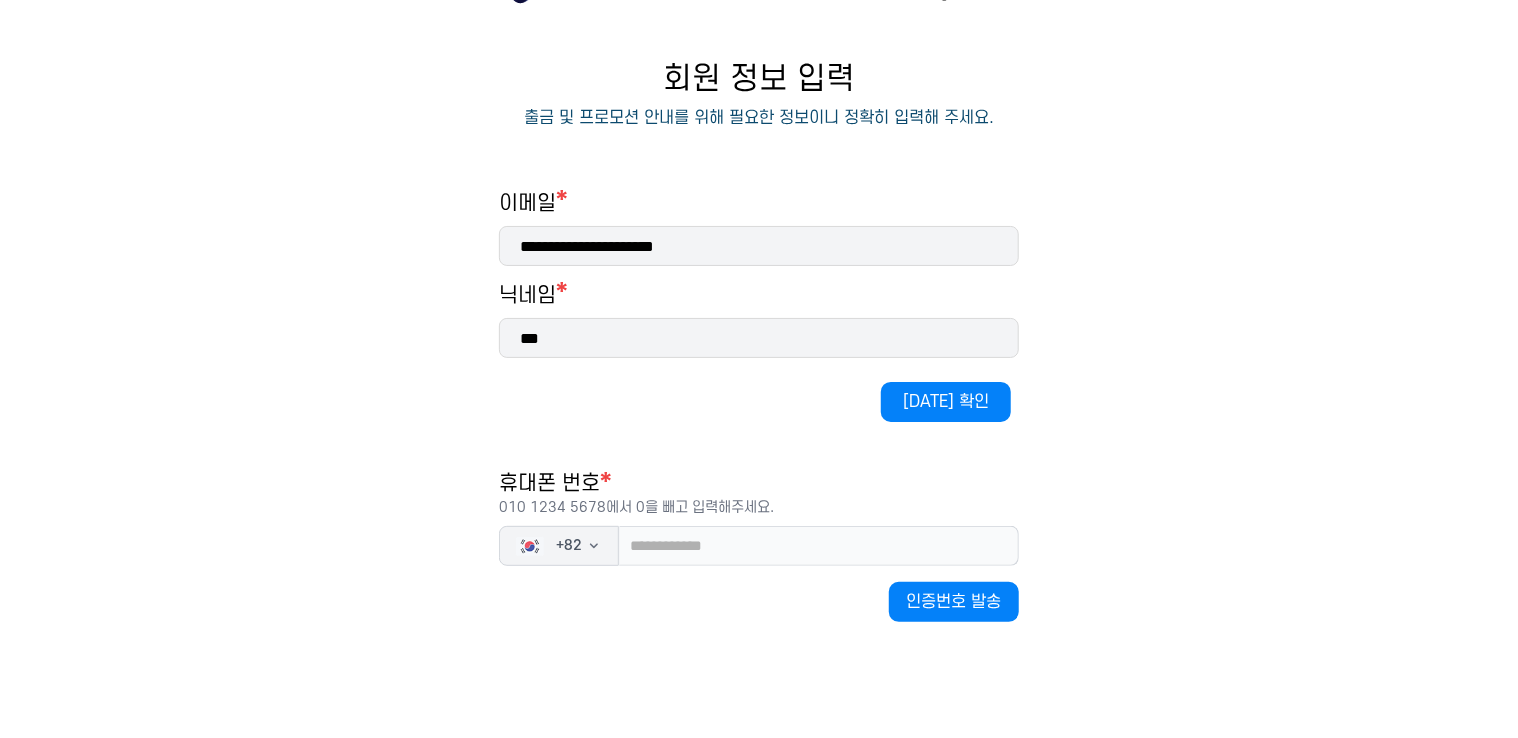 scroll, scrollTop: 200, scrollLeft: 0, axis: vertical 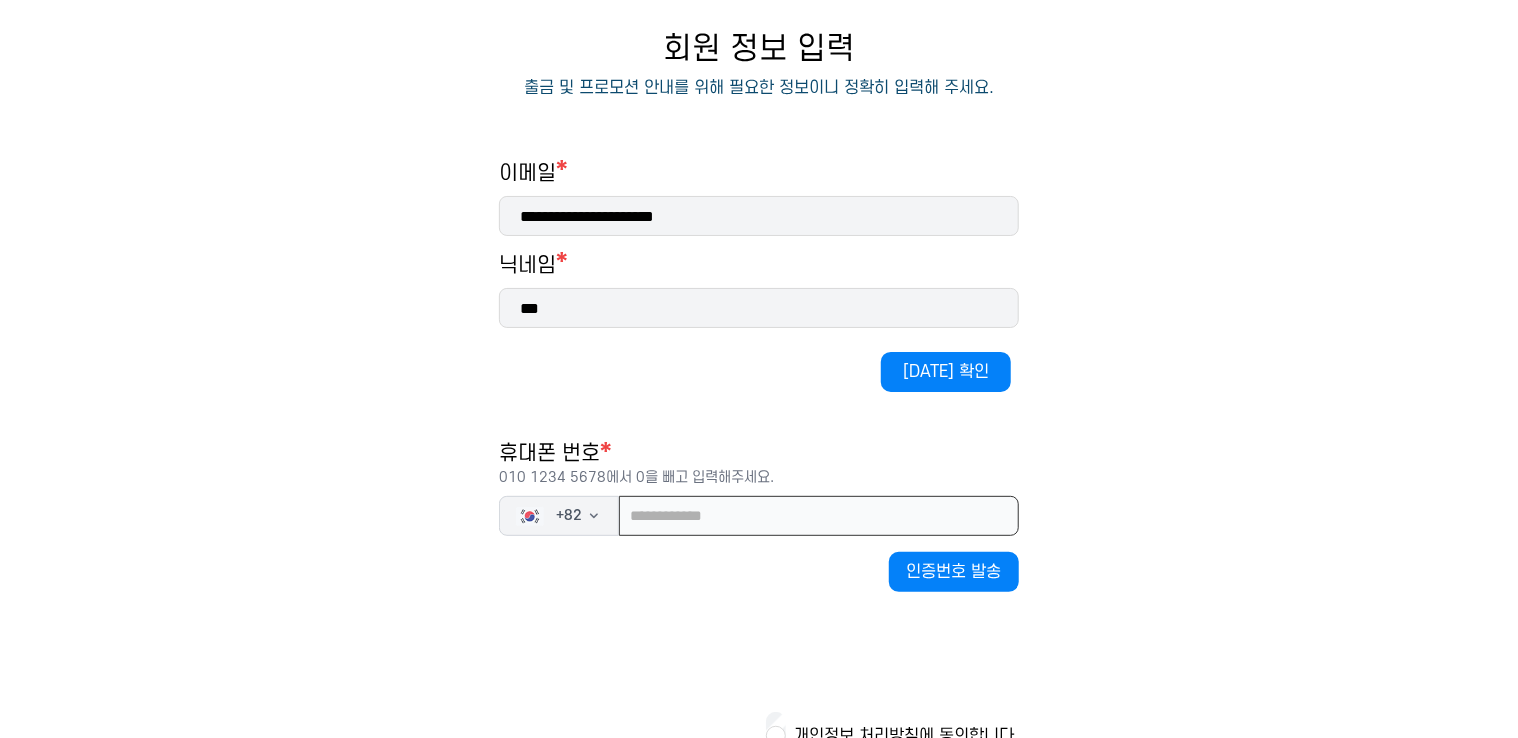 click at bounding box center (819, 516) 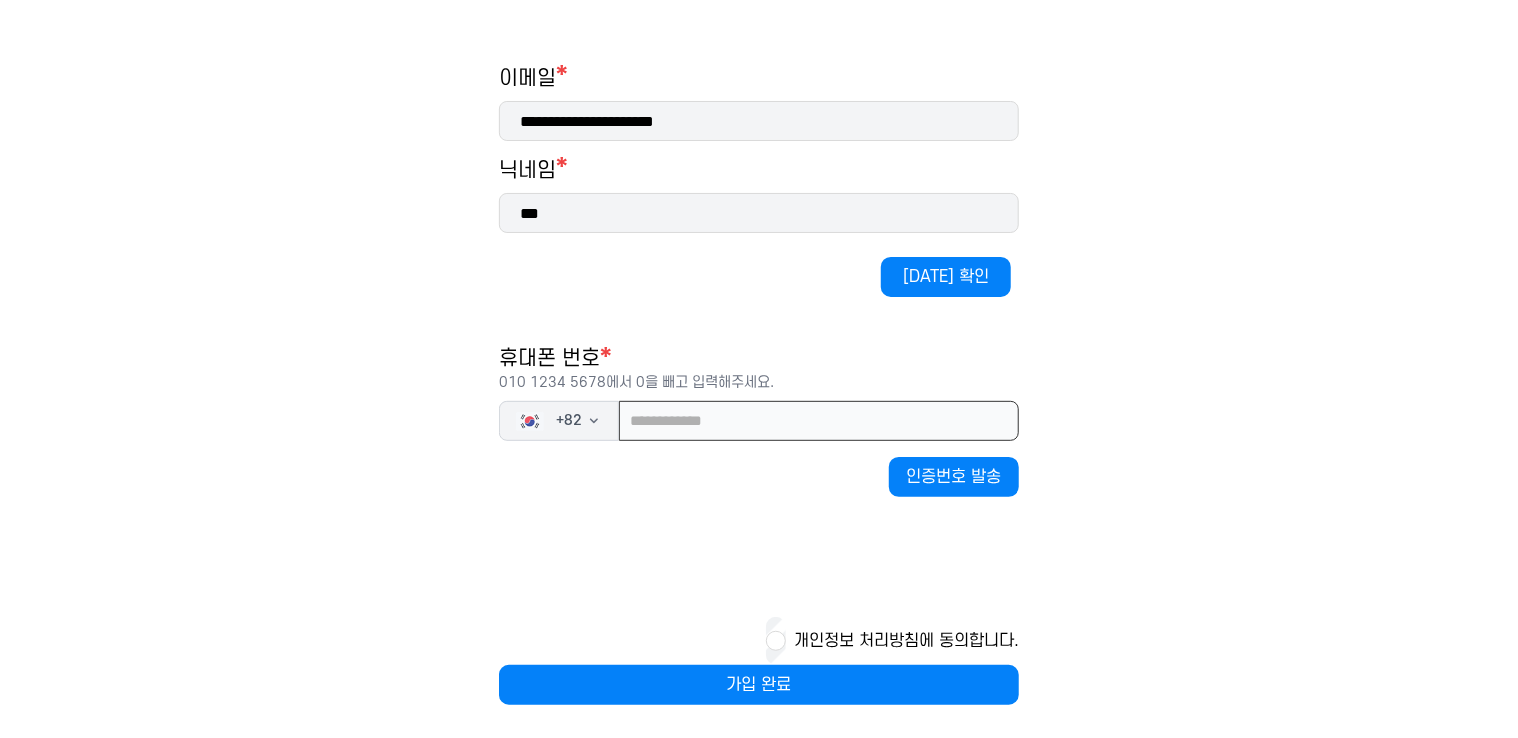 scroll, scrollTop: 301, scrollLeft: 0, axis: vertical 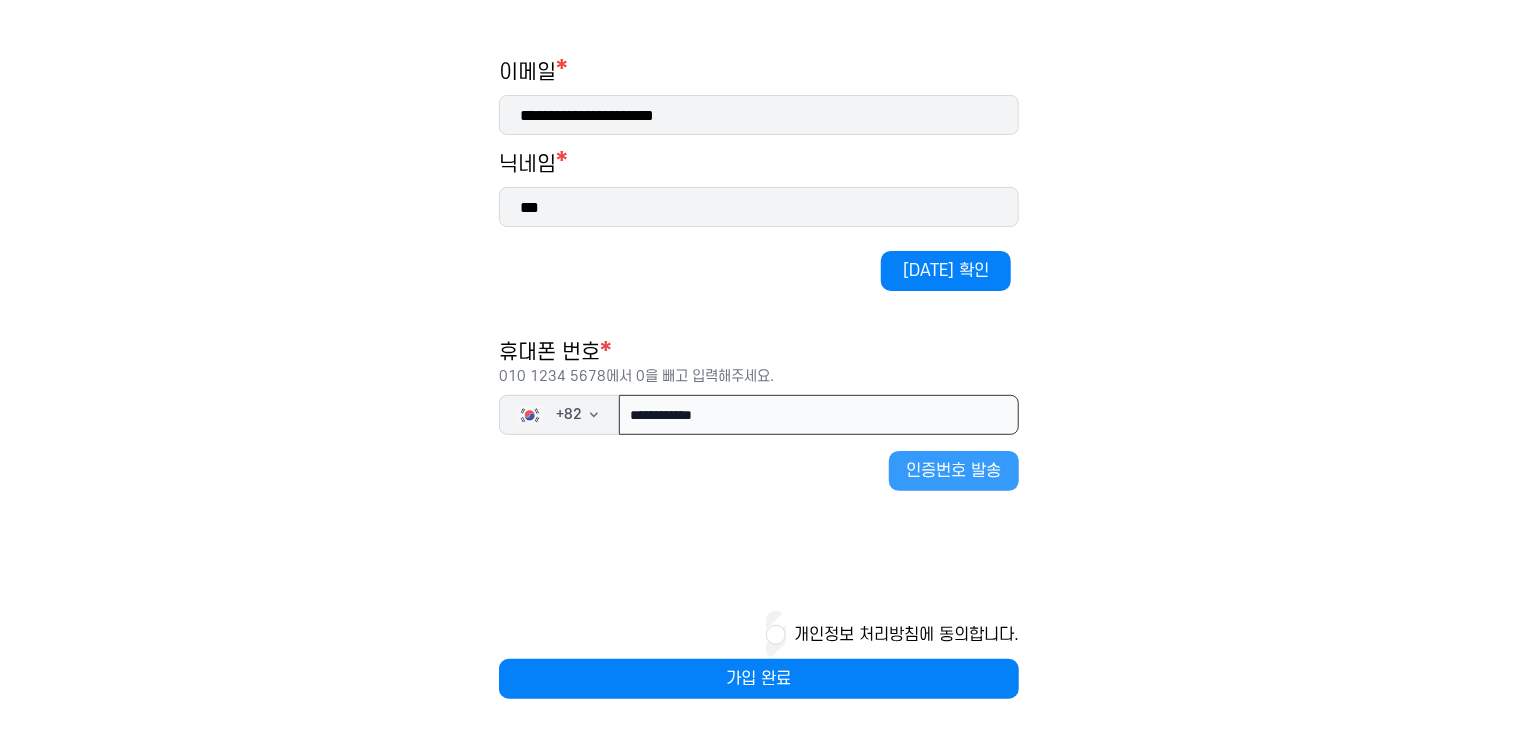 type on "**********" 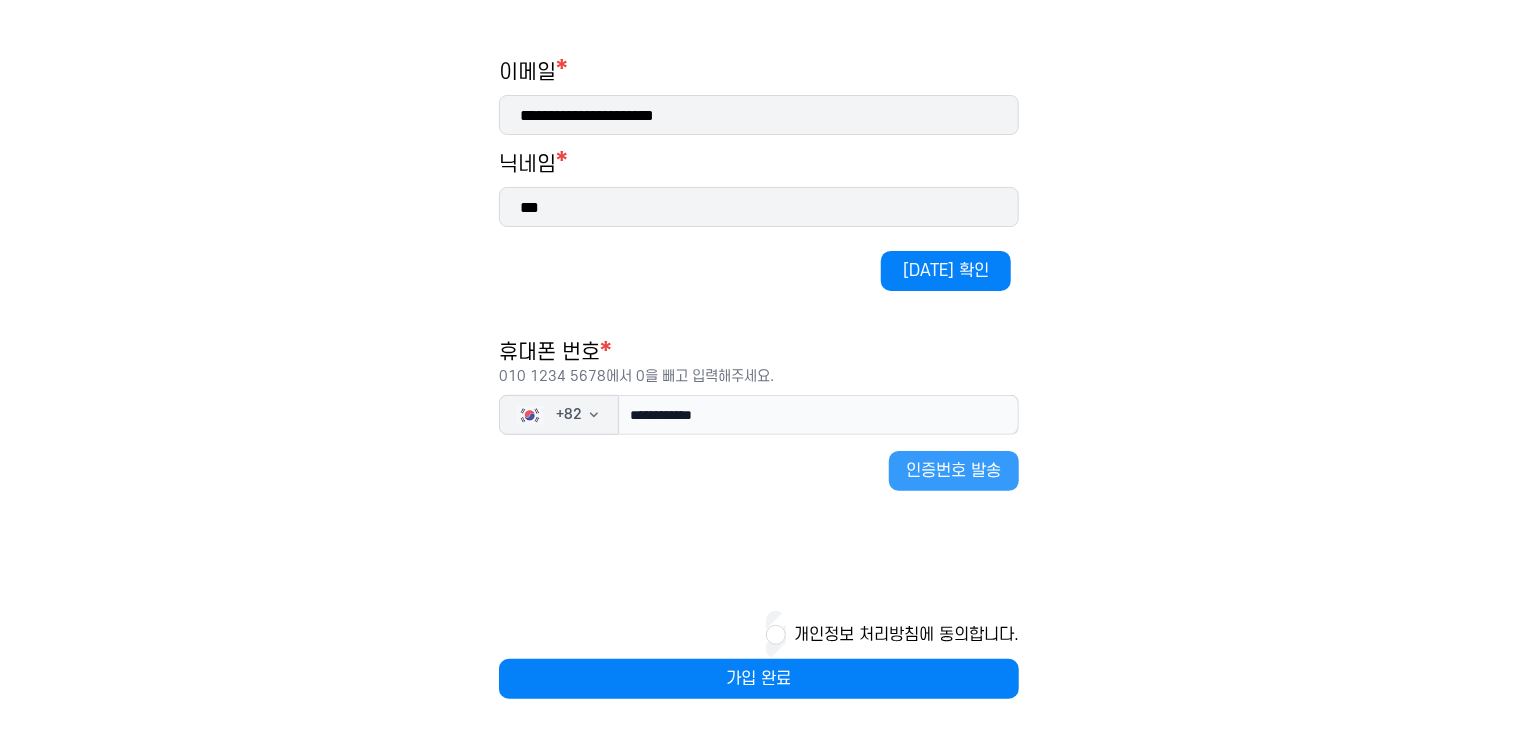 click on "인증번호 발송" at bounding box center (954, 471) 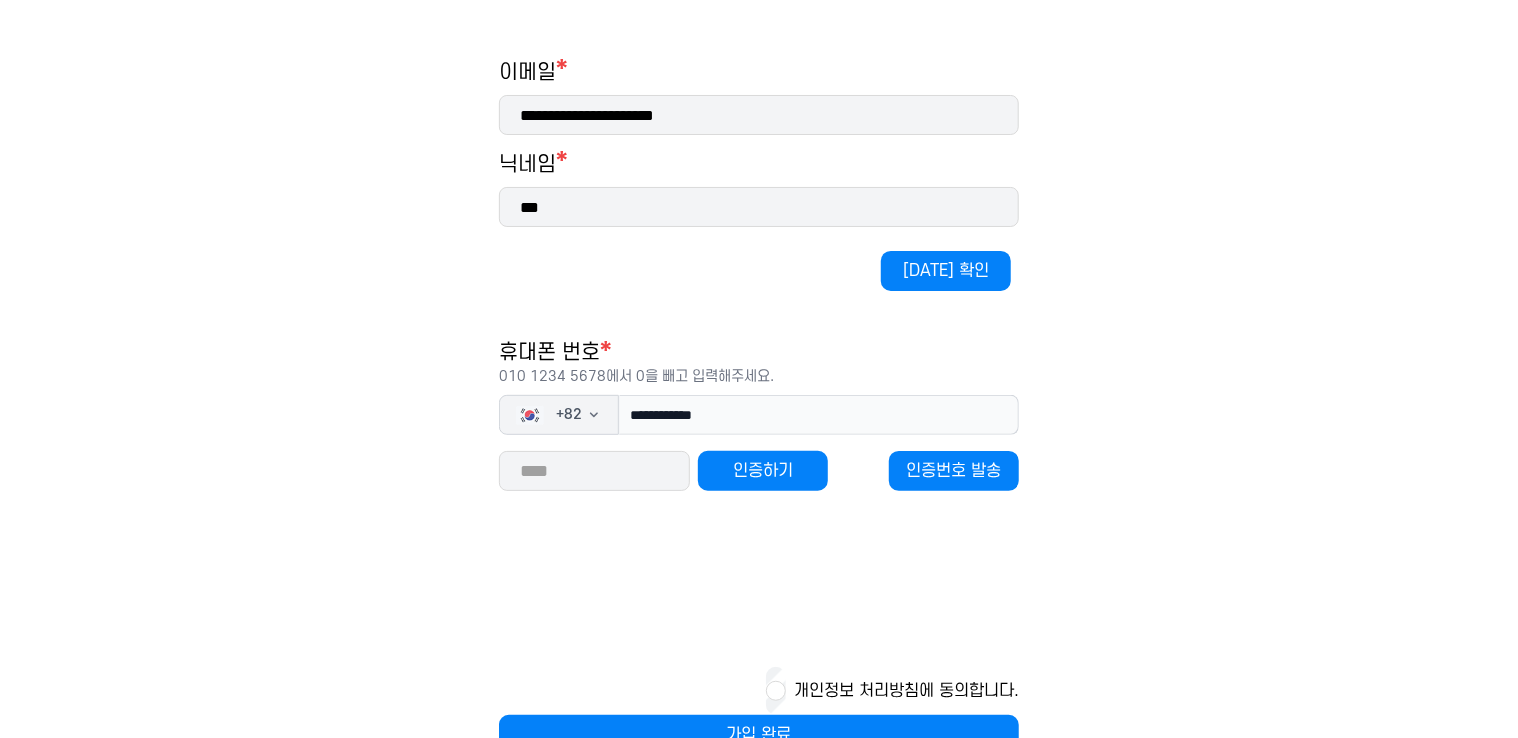 type 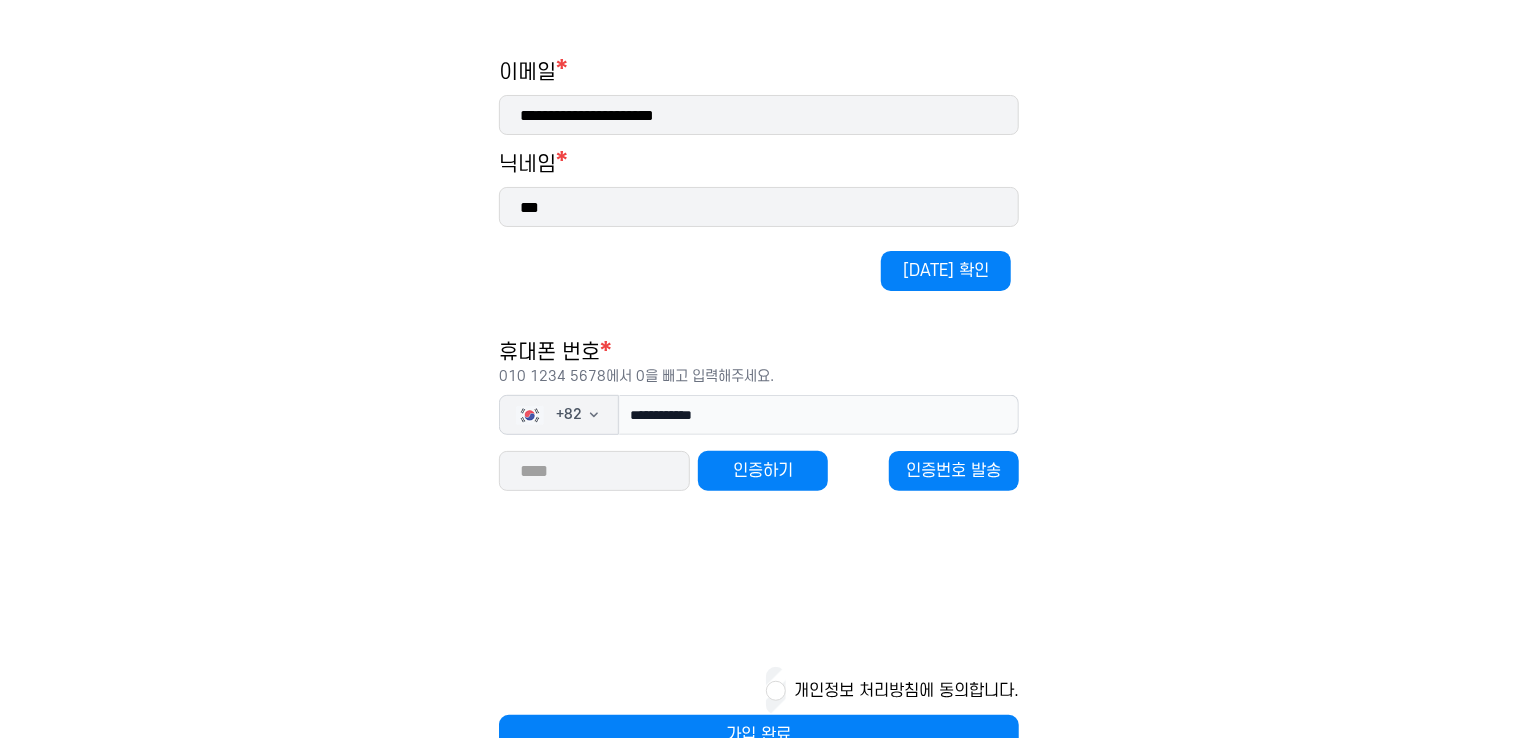 drag, startPoint x: 592, startPoint y: 470, endPoint x: 596, endPoint y: 510, distance: 40.1995 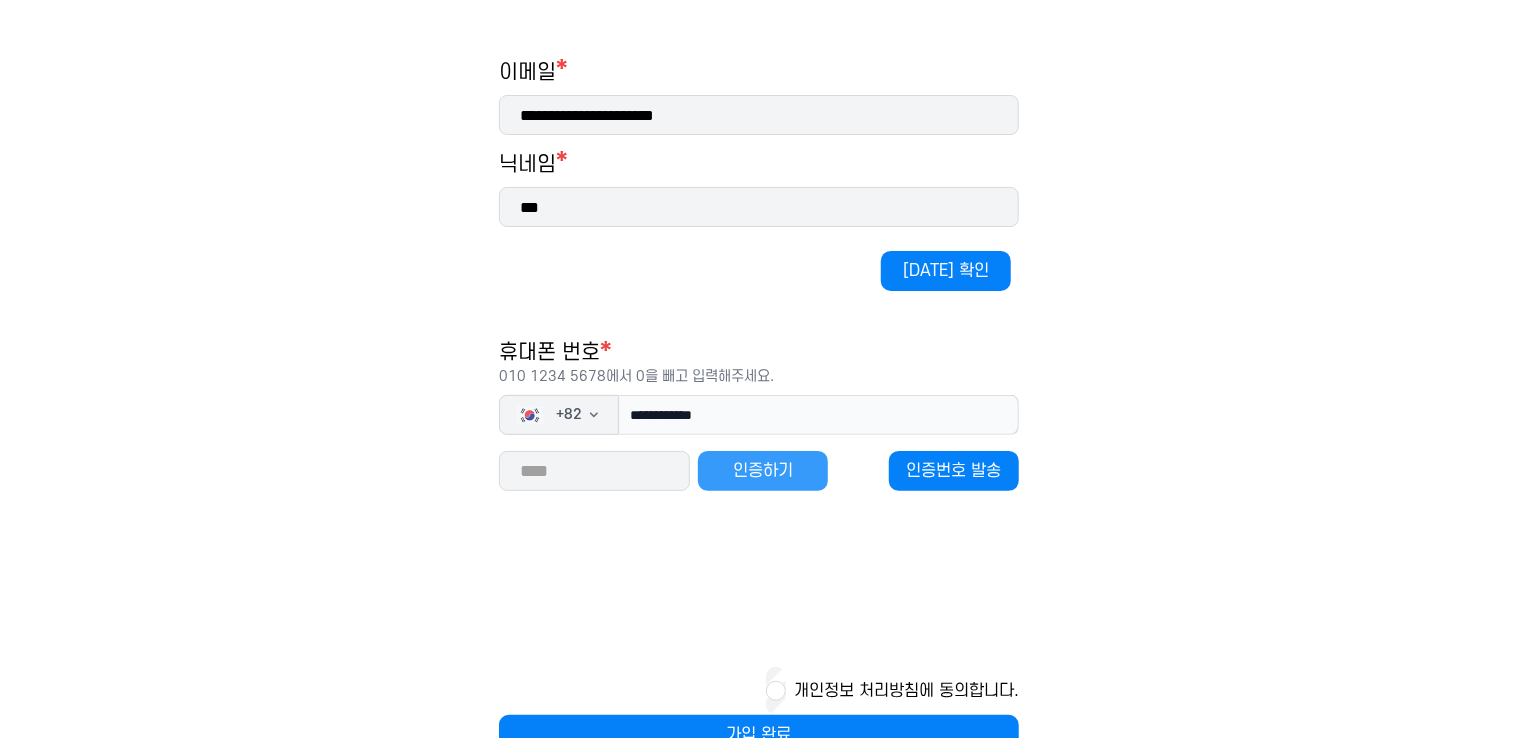 type on "*****" 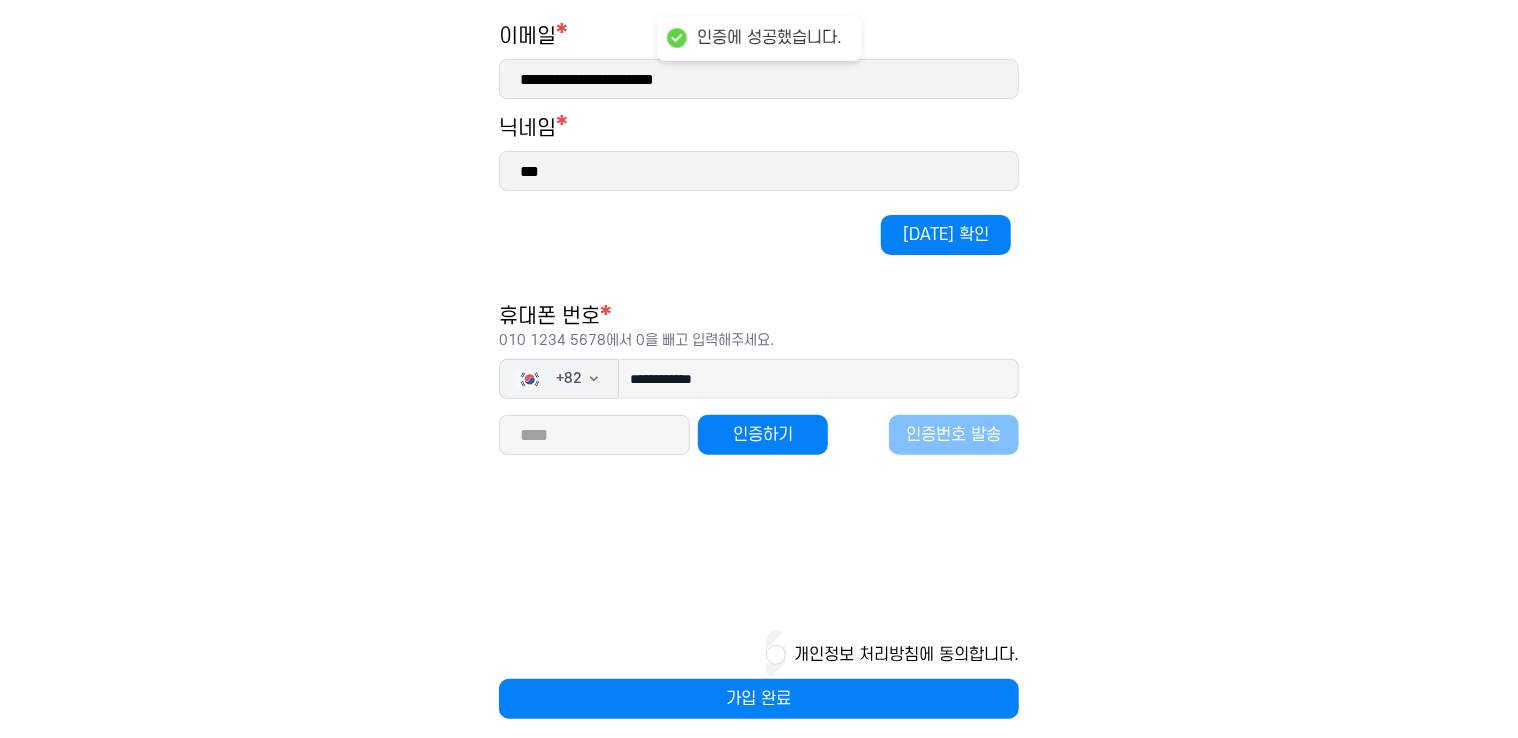 scroll, scrollTop: 357, scrollLeft: 0, axis: vertical 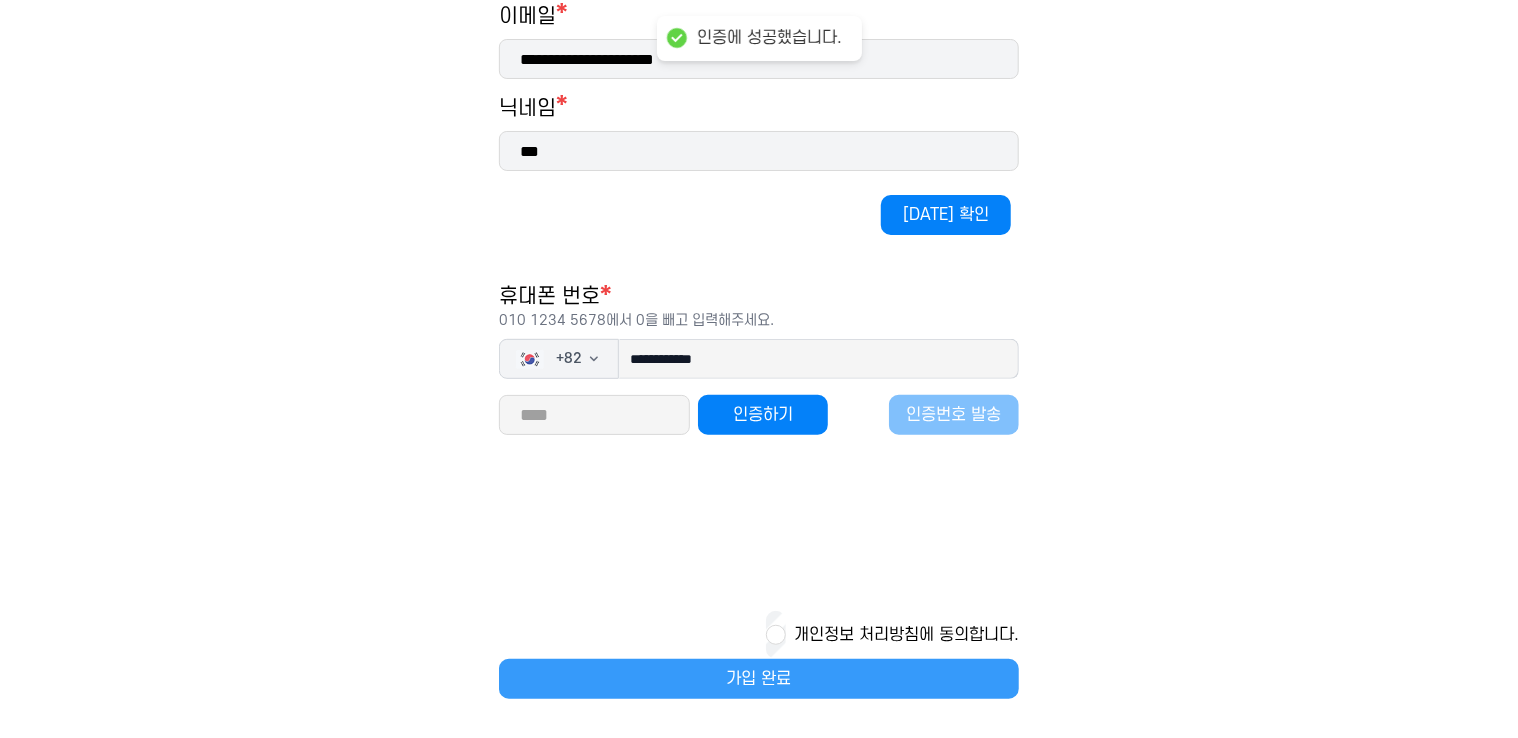 click on "가입 완료" at bounding box center [759, 679] 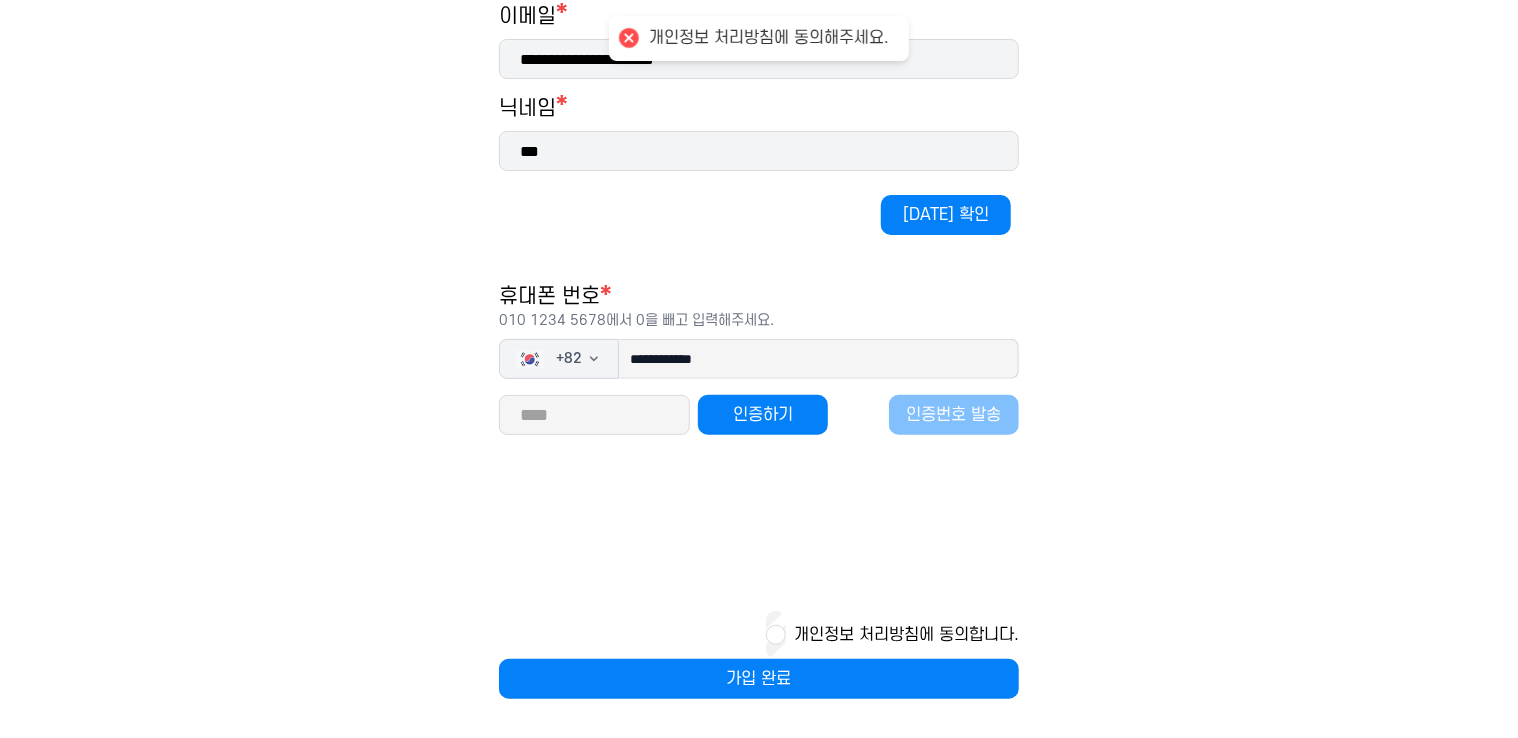 click on "개인정보 처리방침에 동의합니다." at bounding box center (906, 635) 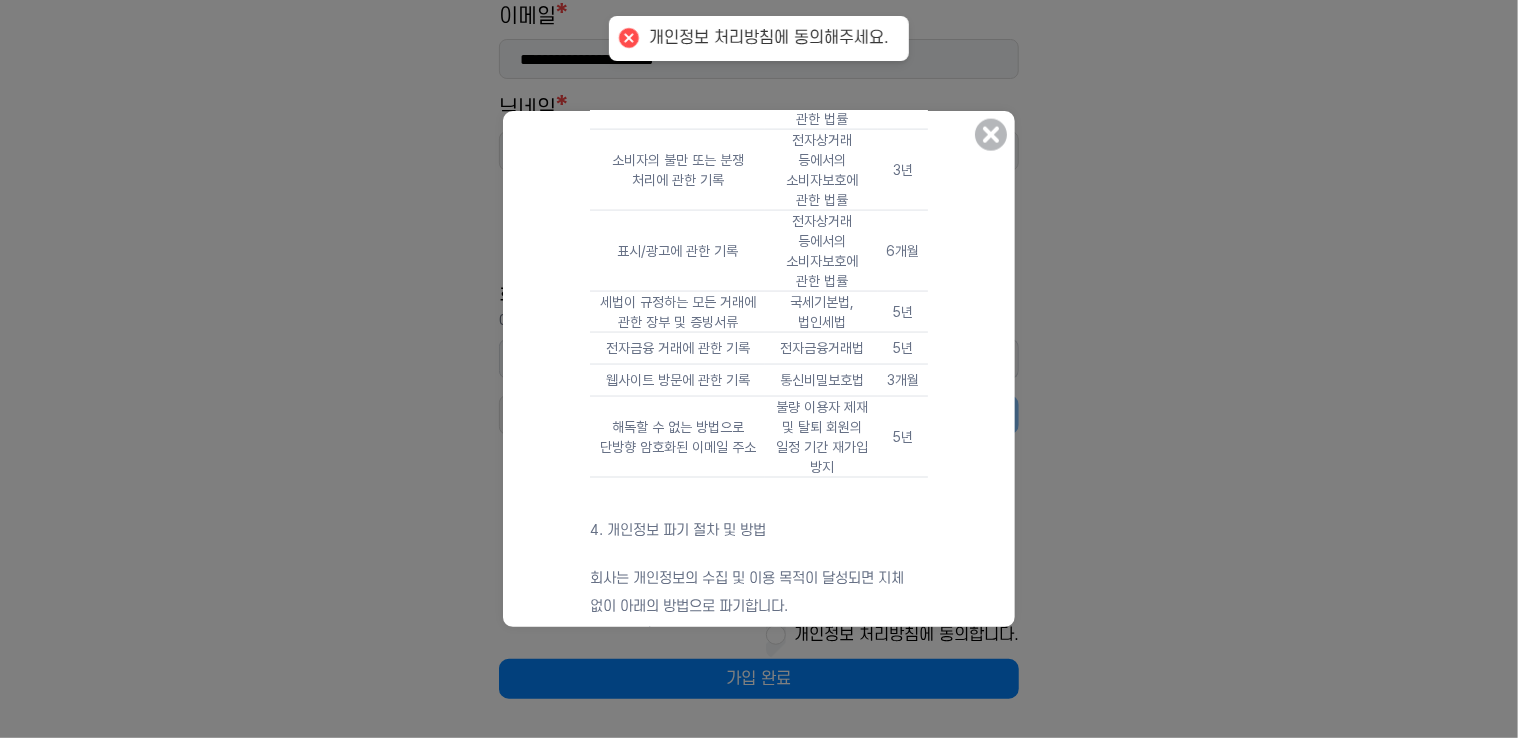 scroll, scrollTop: 1700, scrollLeft: 0, axis: vertical 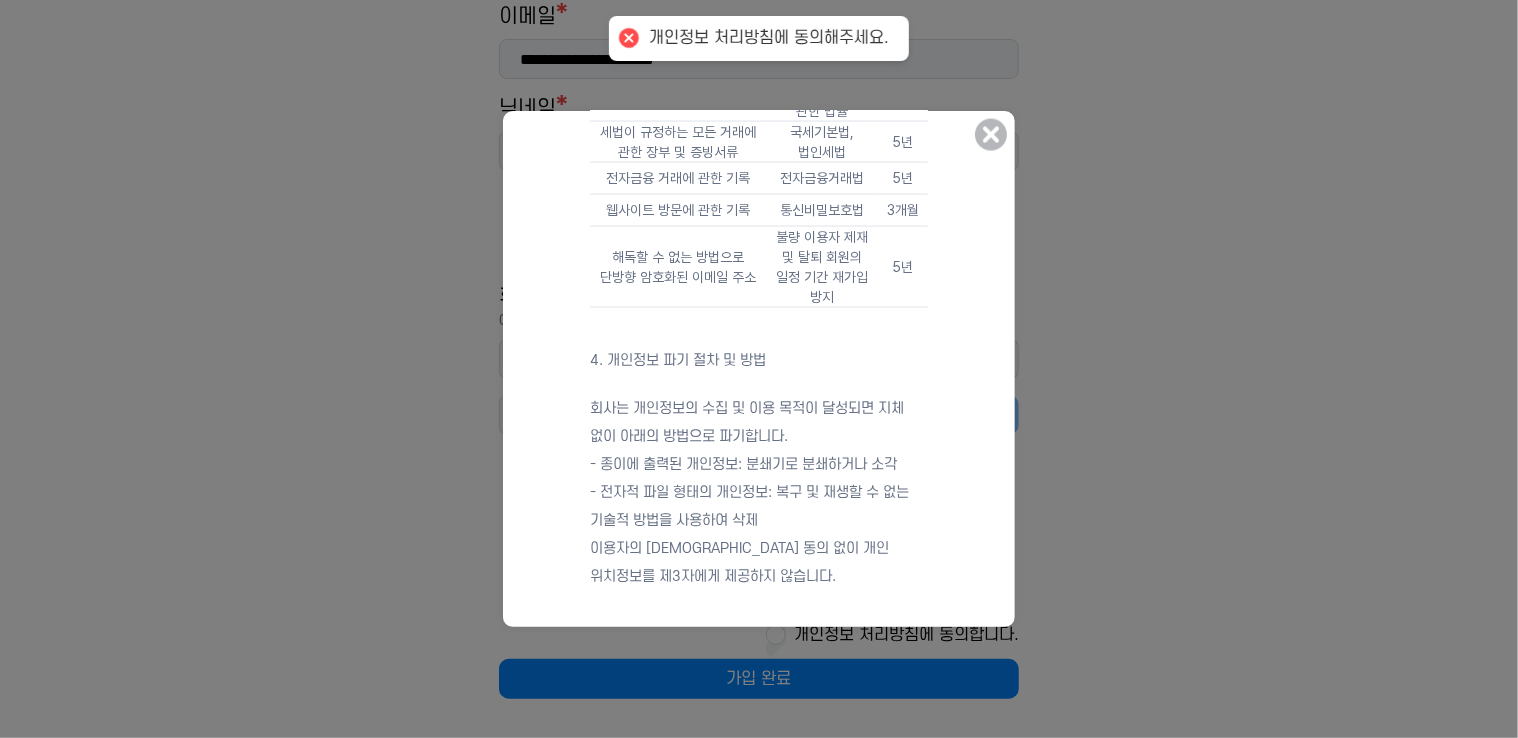 click 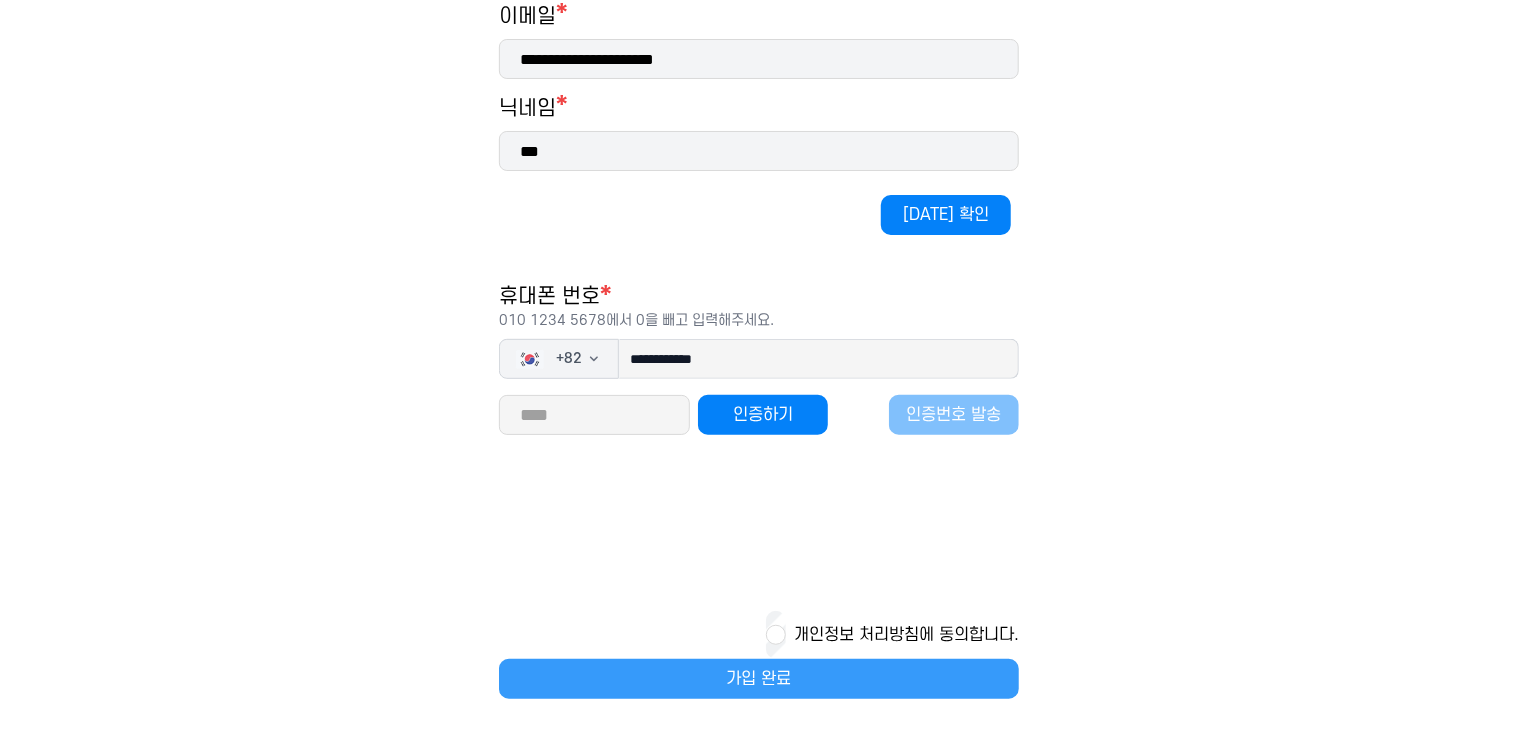 click on "가입 완료" at bounding box center [759, 679] 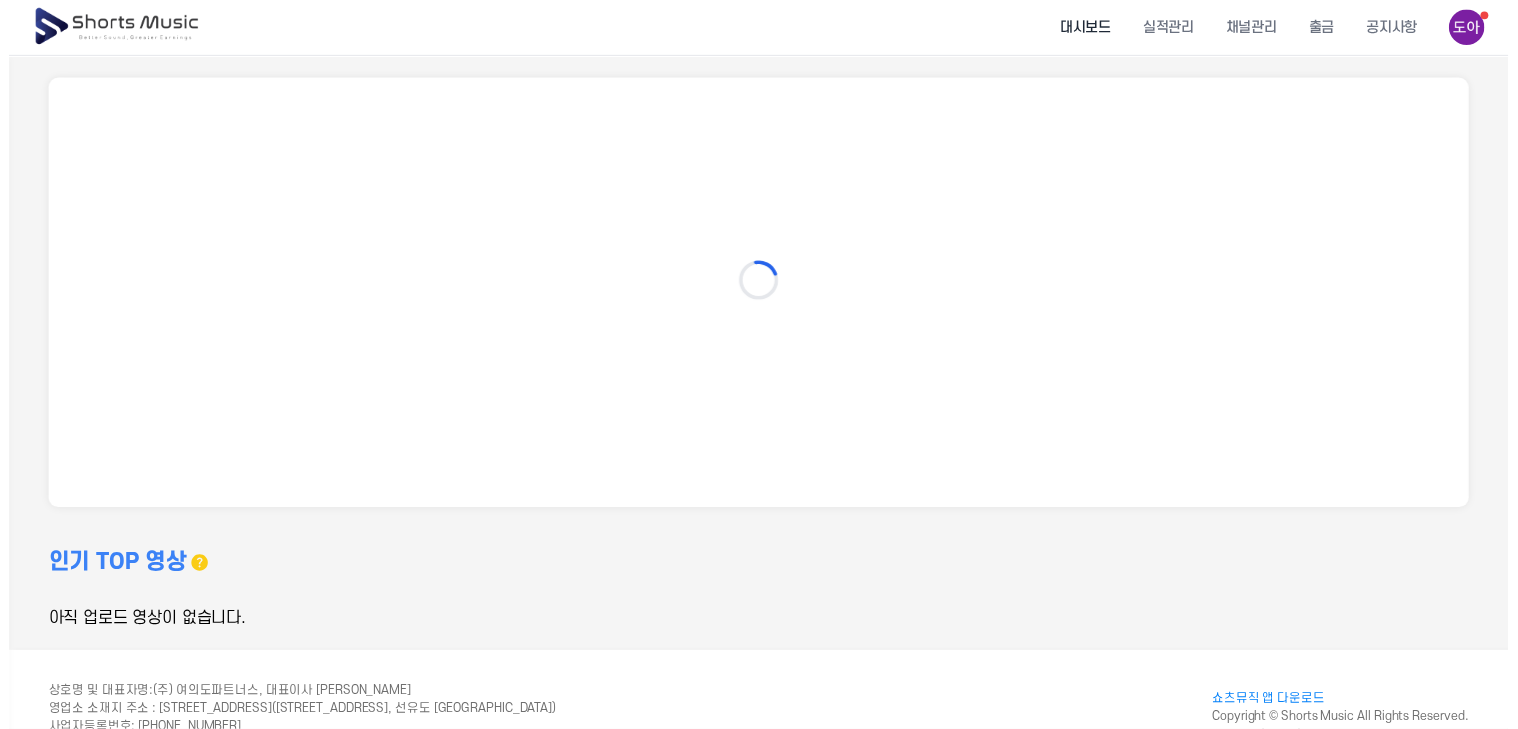 scroll, scrollTop: 0, scrollLeft: 0, axis: both 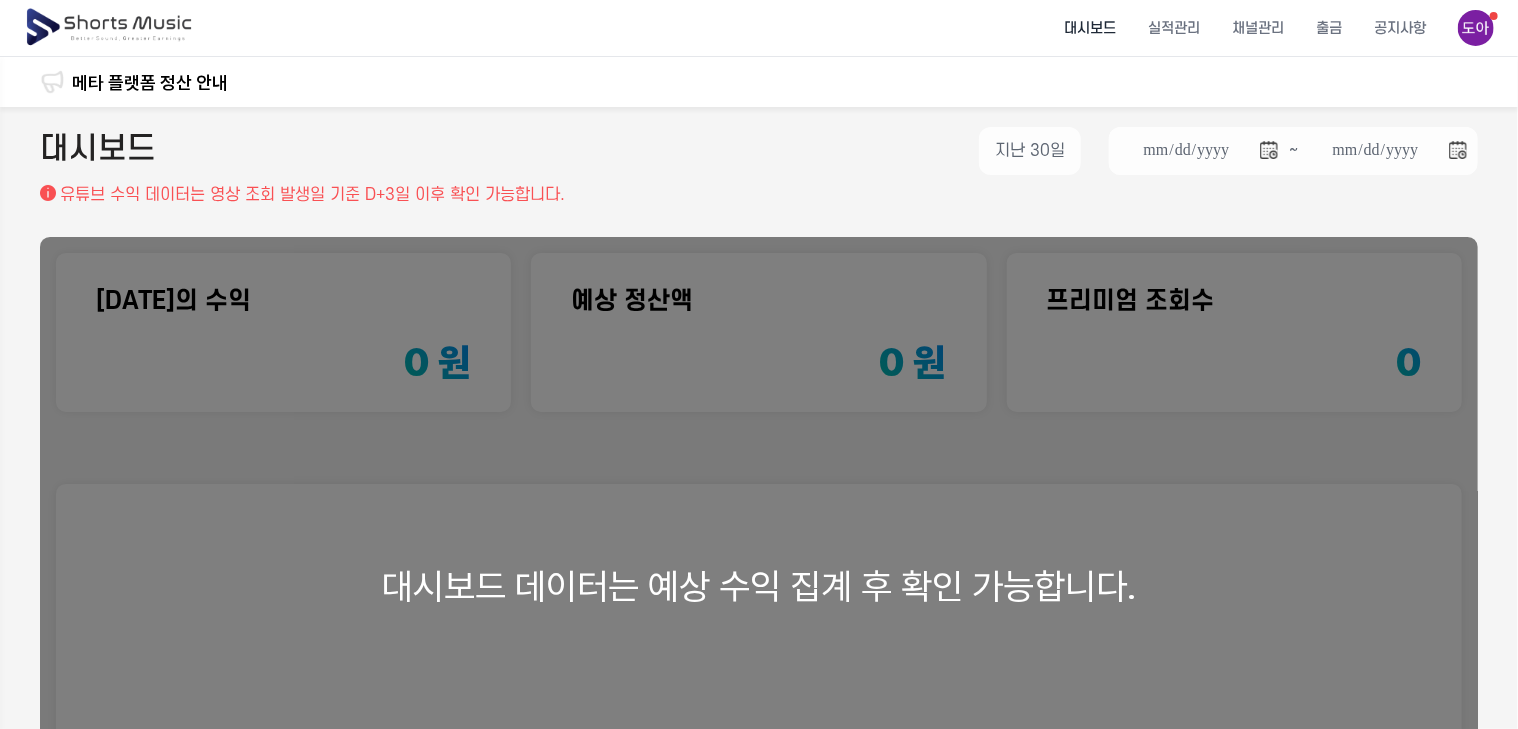 click at bounding box center [1476, 28] 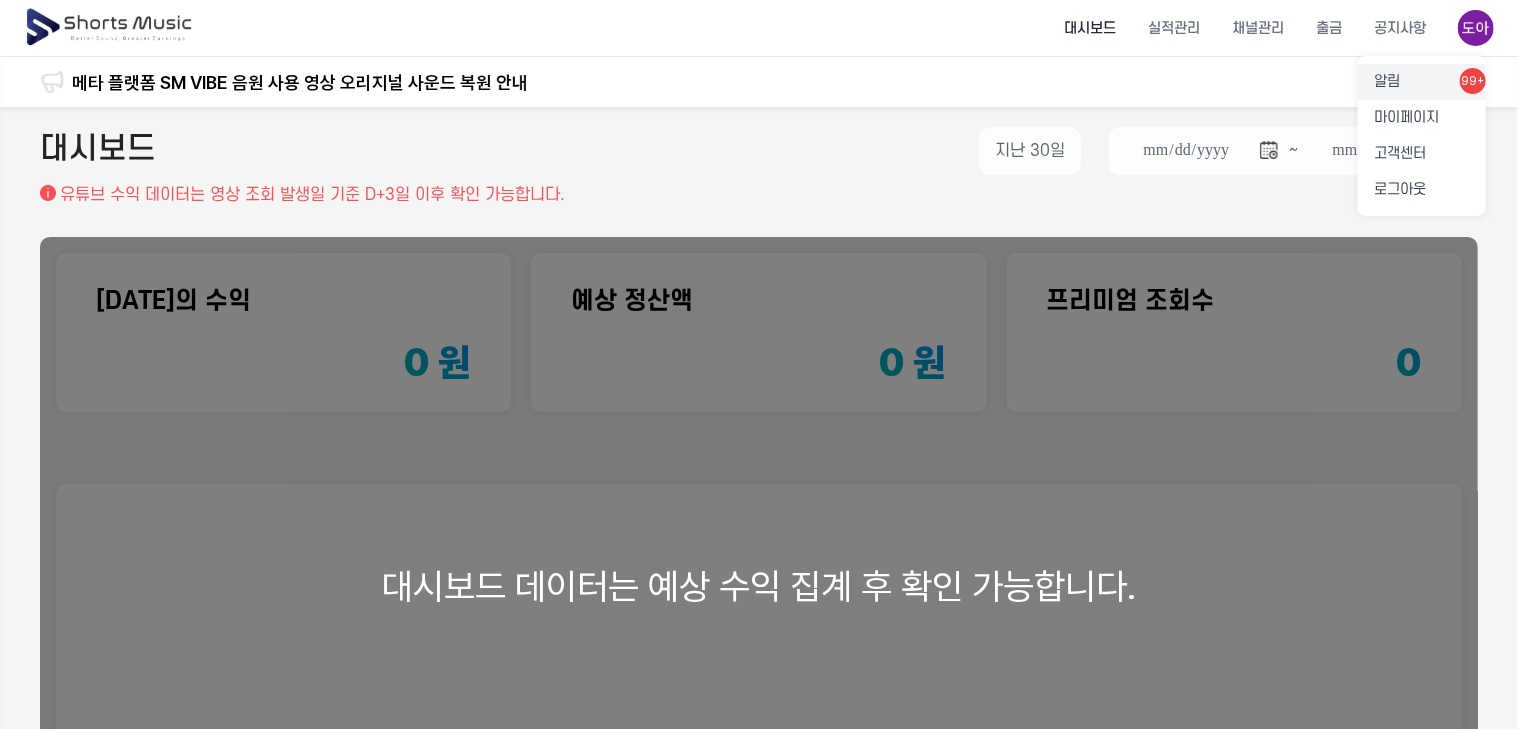 click on "알림   99+" at bounding box center (1422, 82) 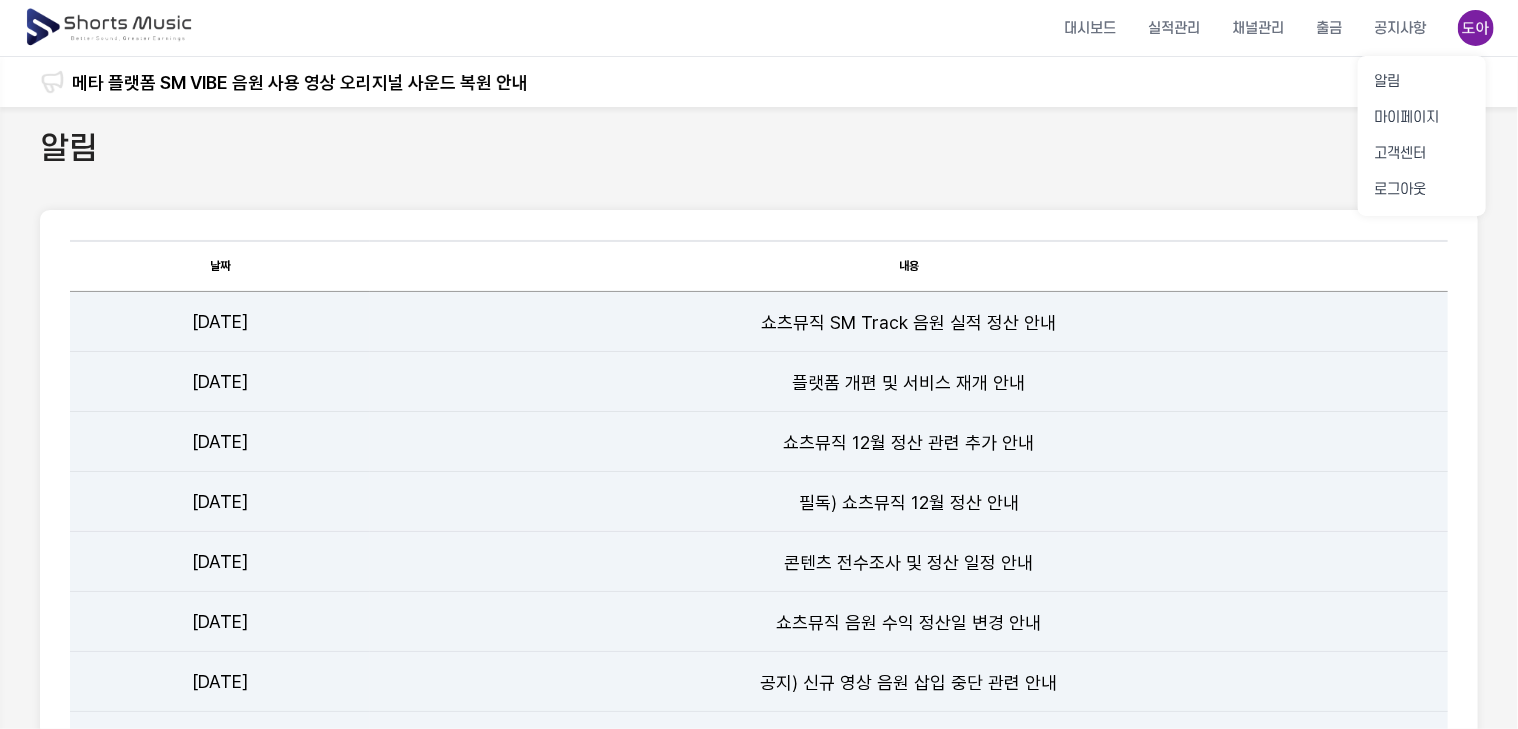 click at bounding box center (759, 364) 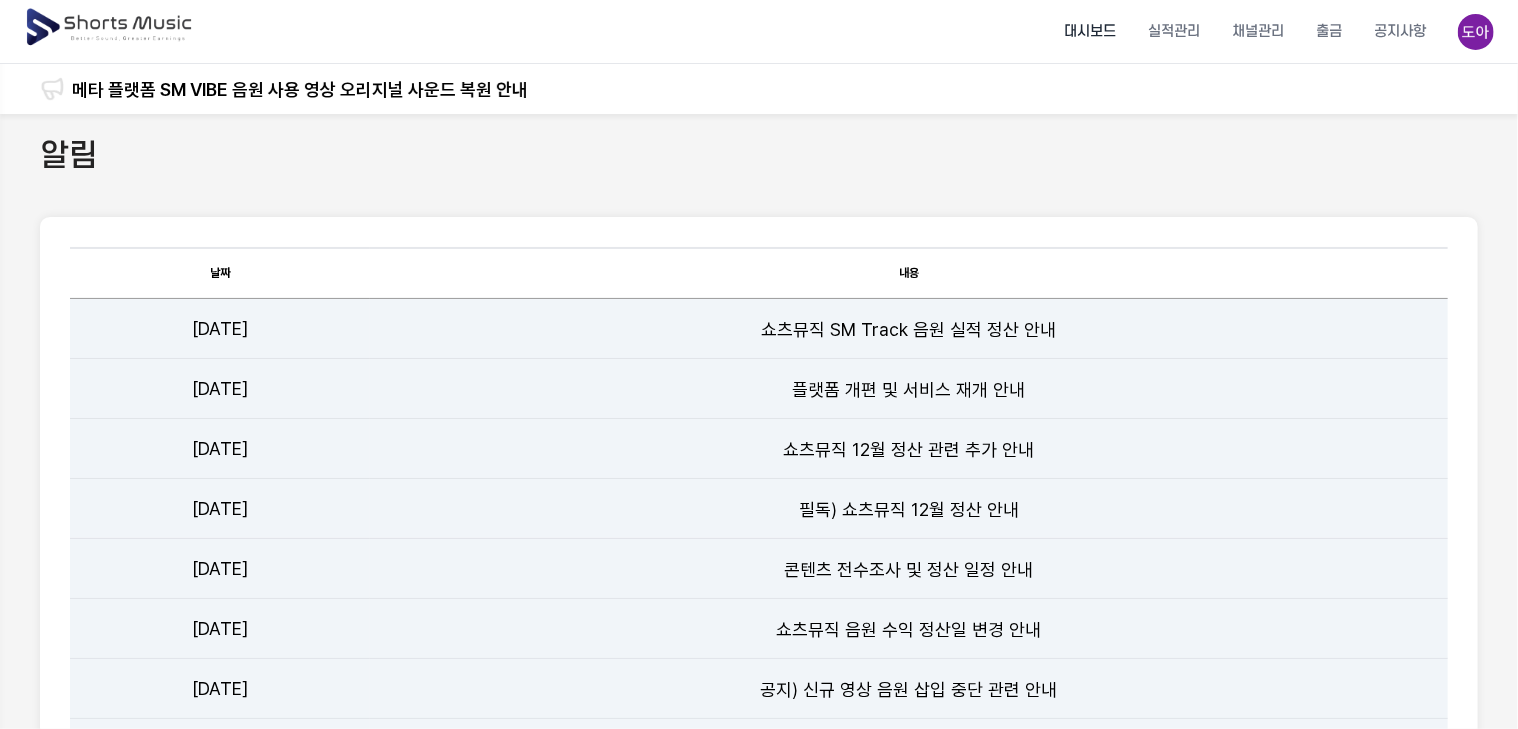 click on "대시보드" at bounding box center [1090, 31] 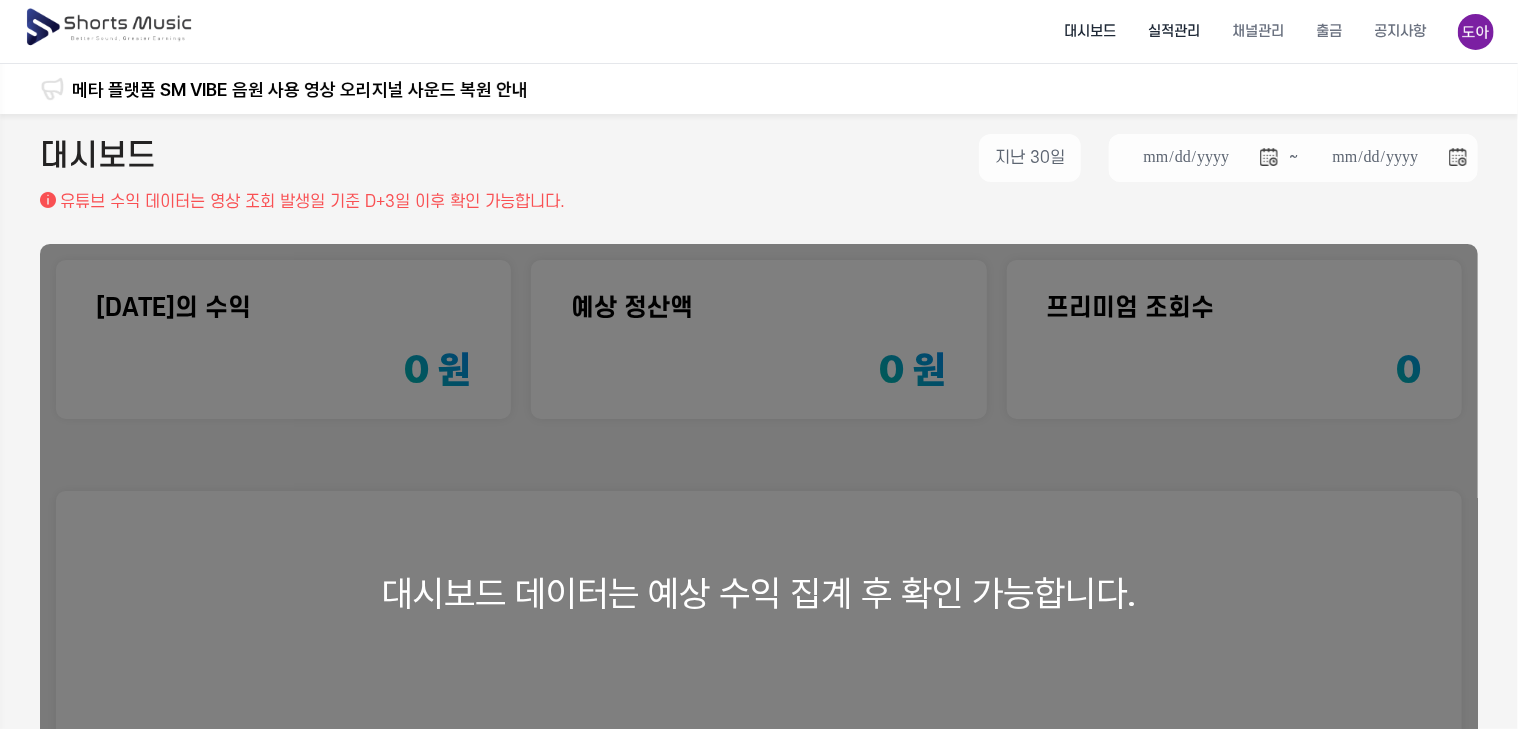click on "실적관리" at bounding box center [1174, 31] 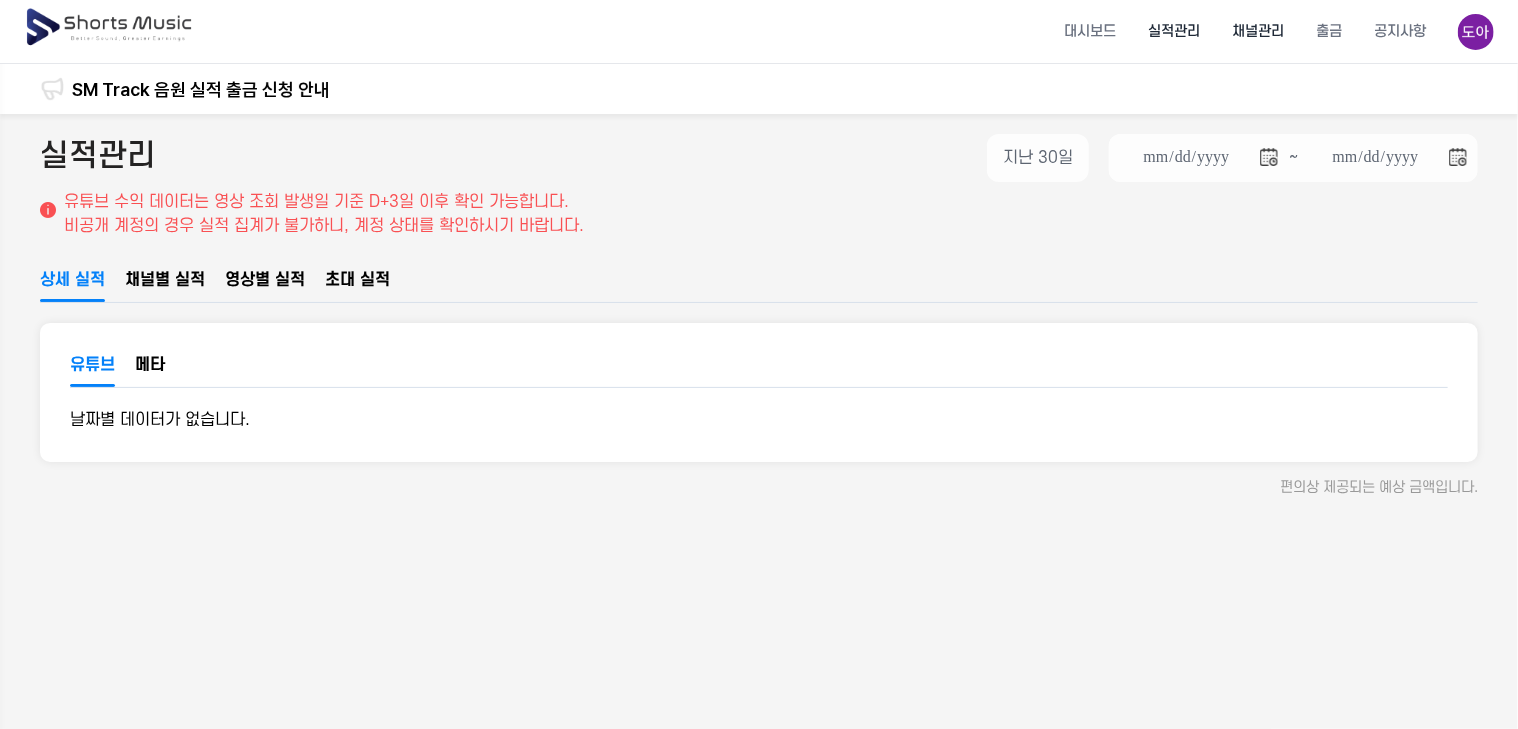 click on "채널관리" at bounding box center [1258, 31] 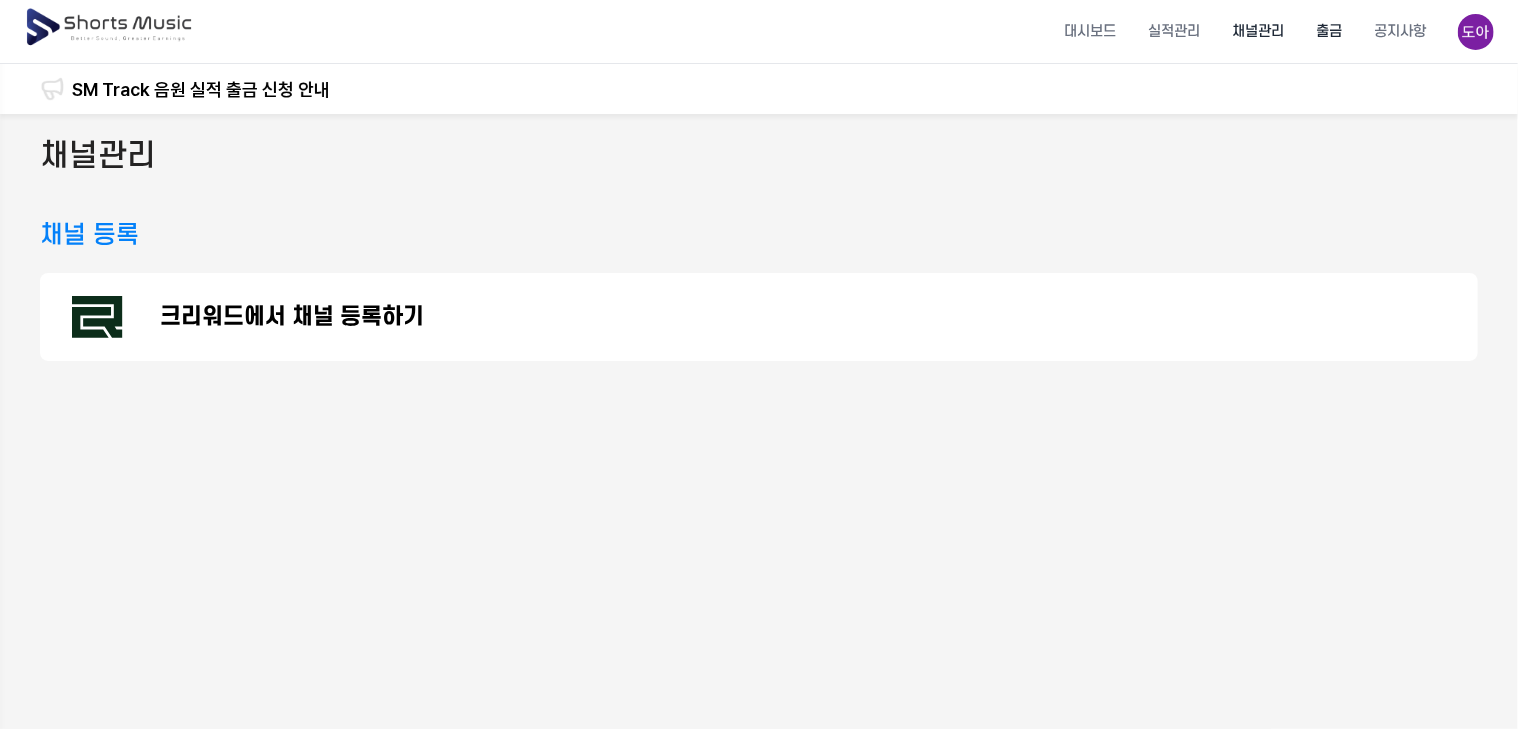 click on "출금" at bounding box center (1329, 31) 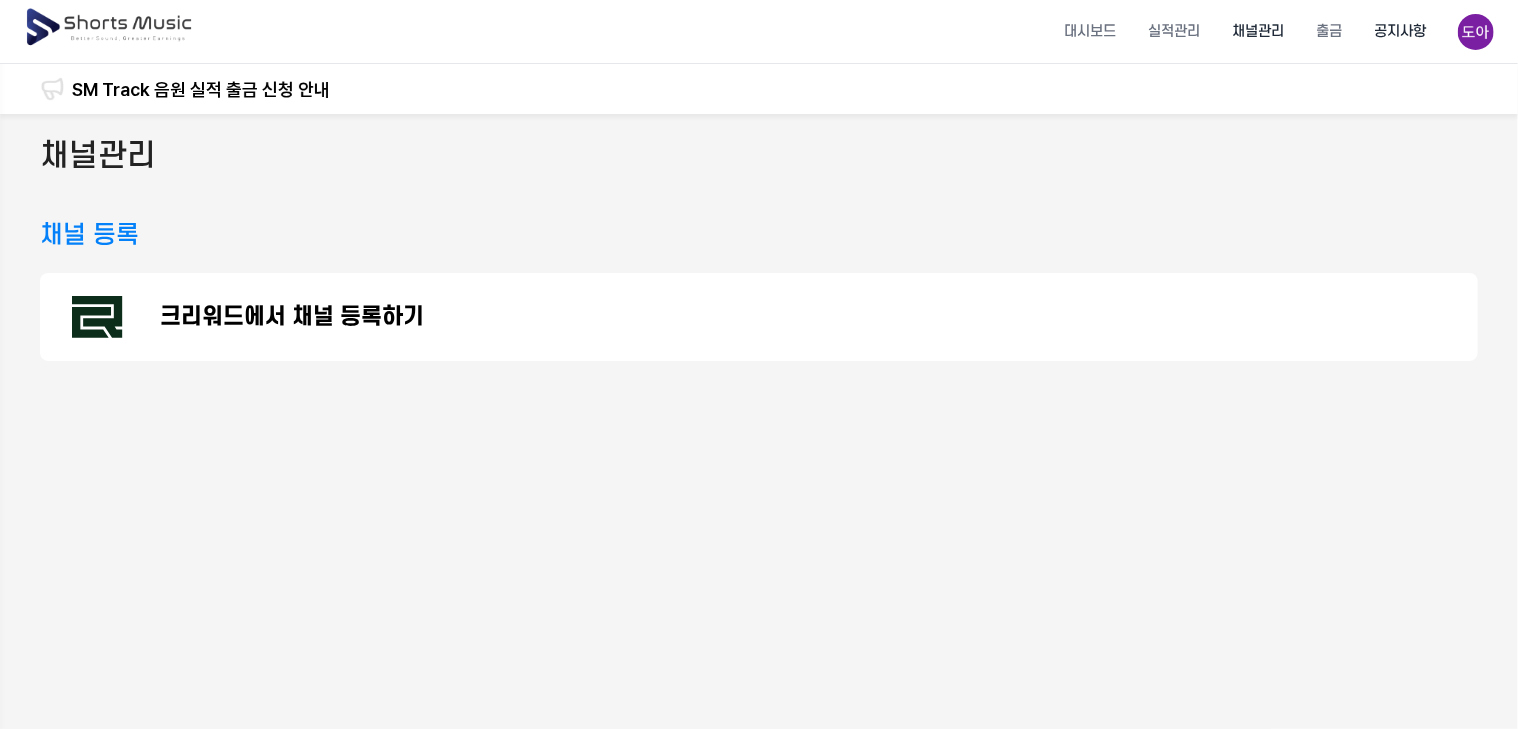 click on "공지사항" at bounding box center [1400, 31] 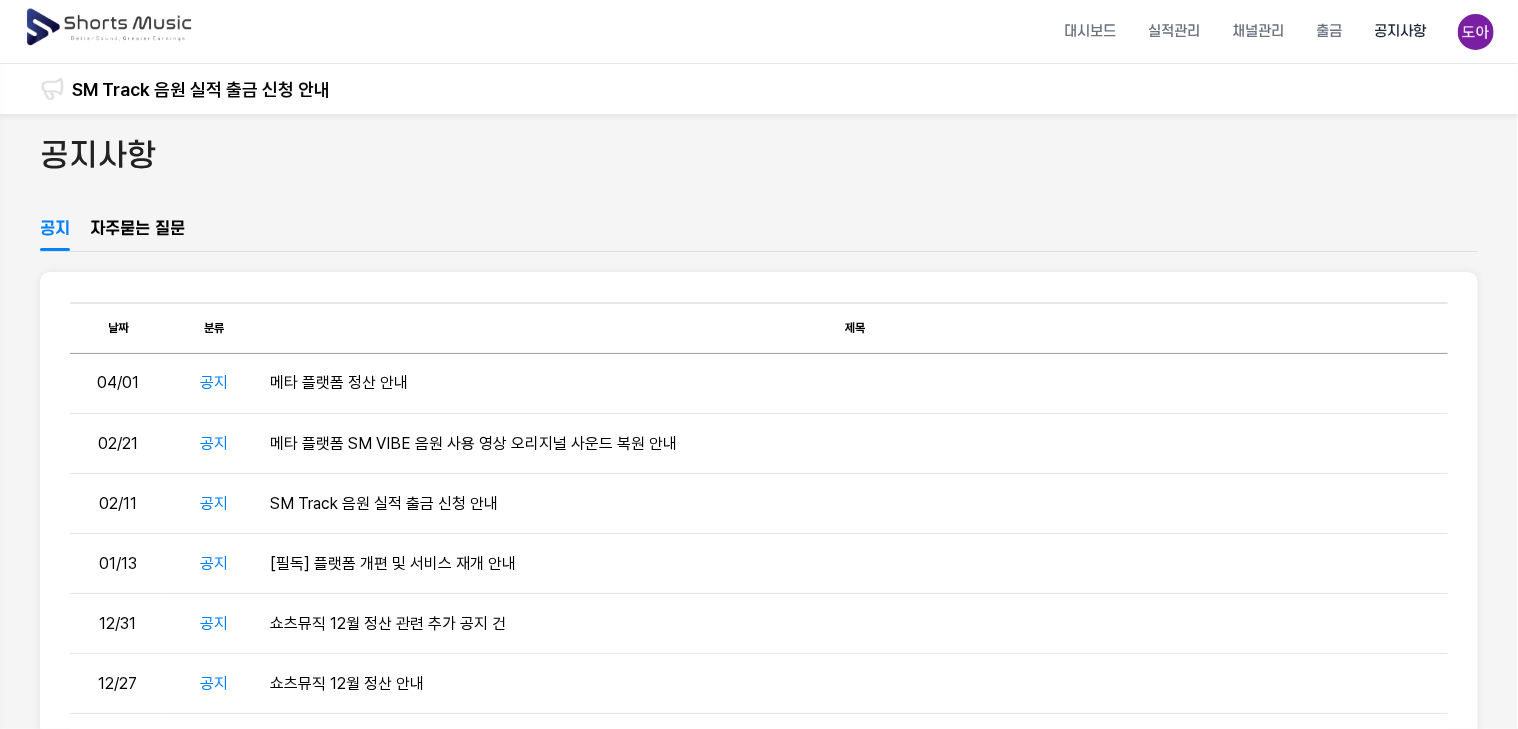 click on "공지사항" at bounding box center (1400, 31) 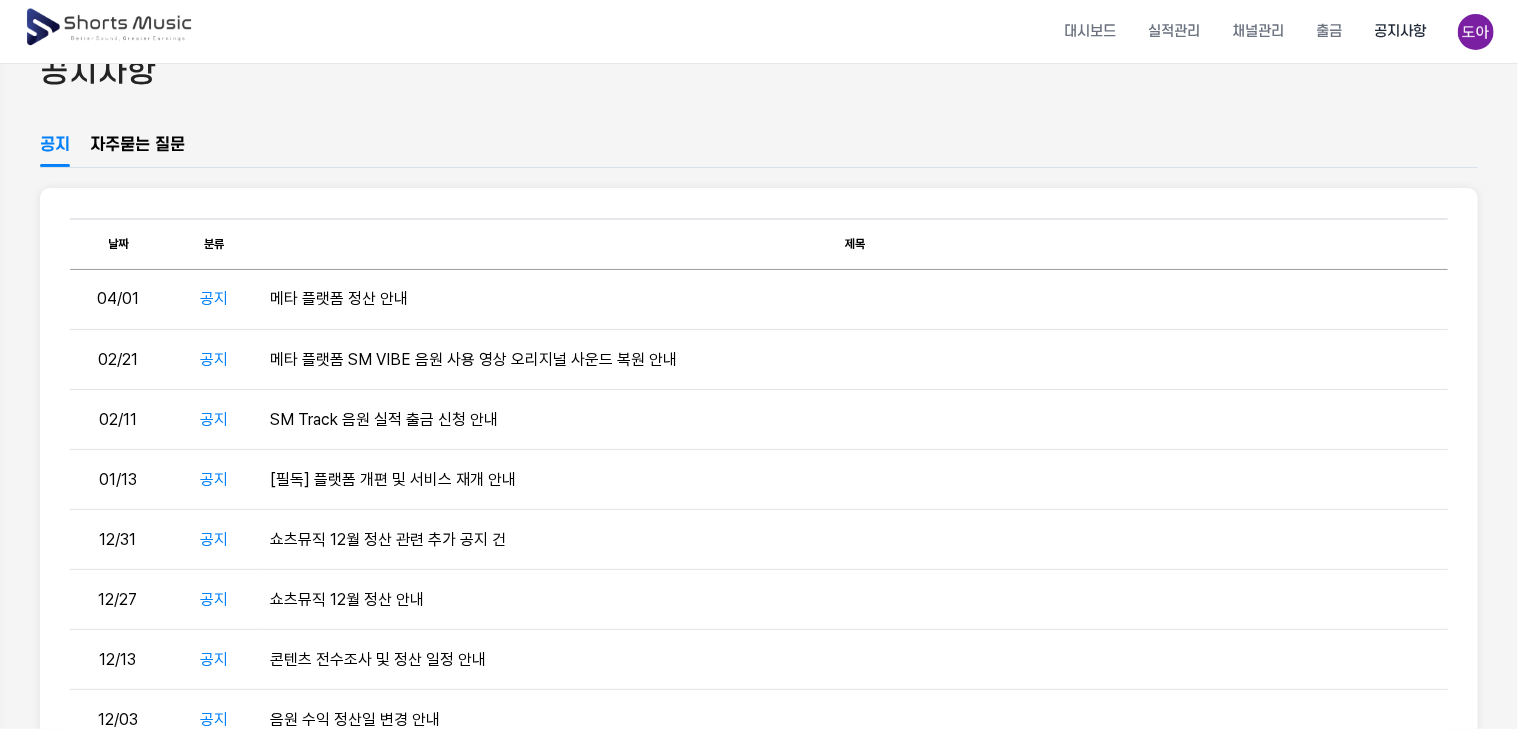scroll, scrollTop: 0, scrollLeft: 0, axis: both 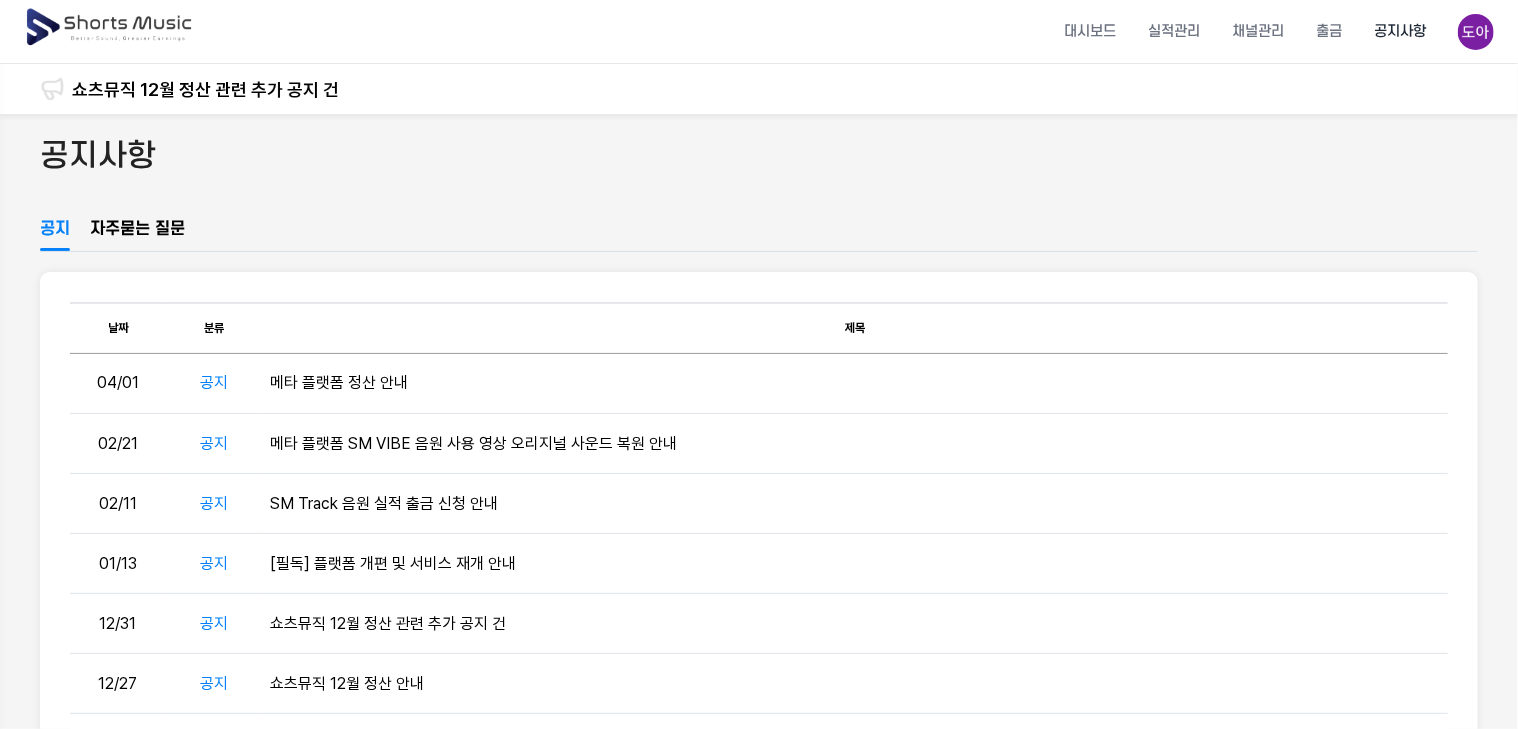 click on "쇼츠뮤직 12월 정산 관련 추가 공지 건" at bounding box center [205, 89] 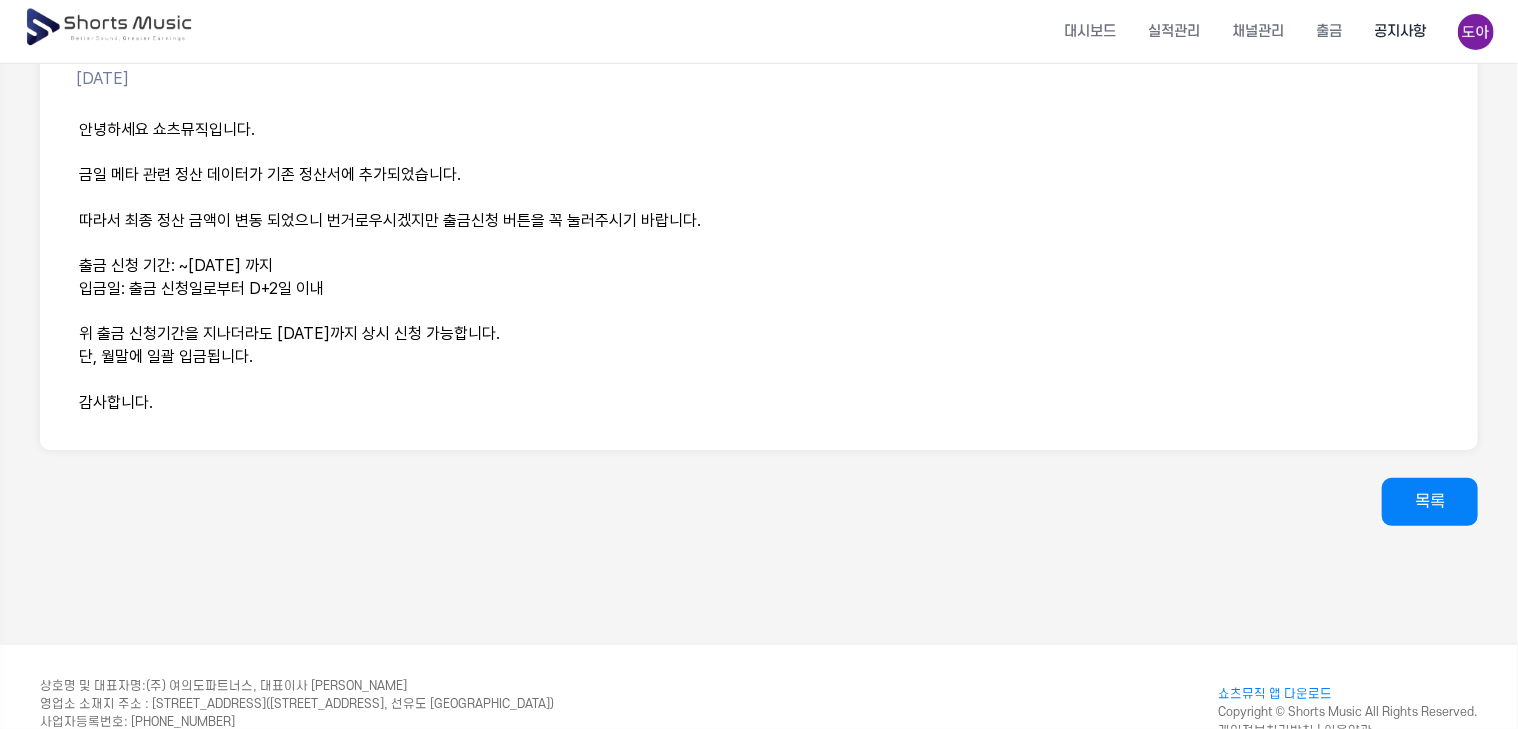 scroll, scrollTop: 0, scrollLeft: 0, axis: both 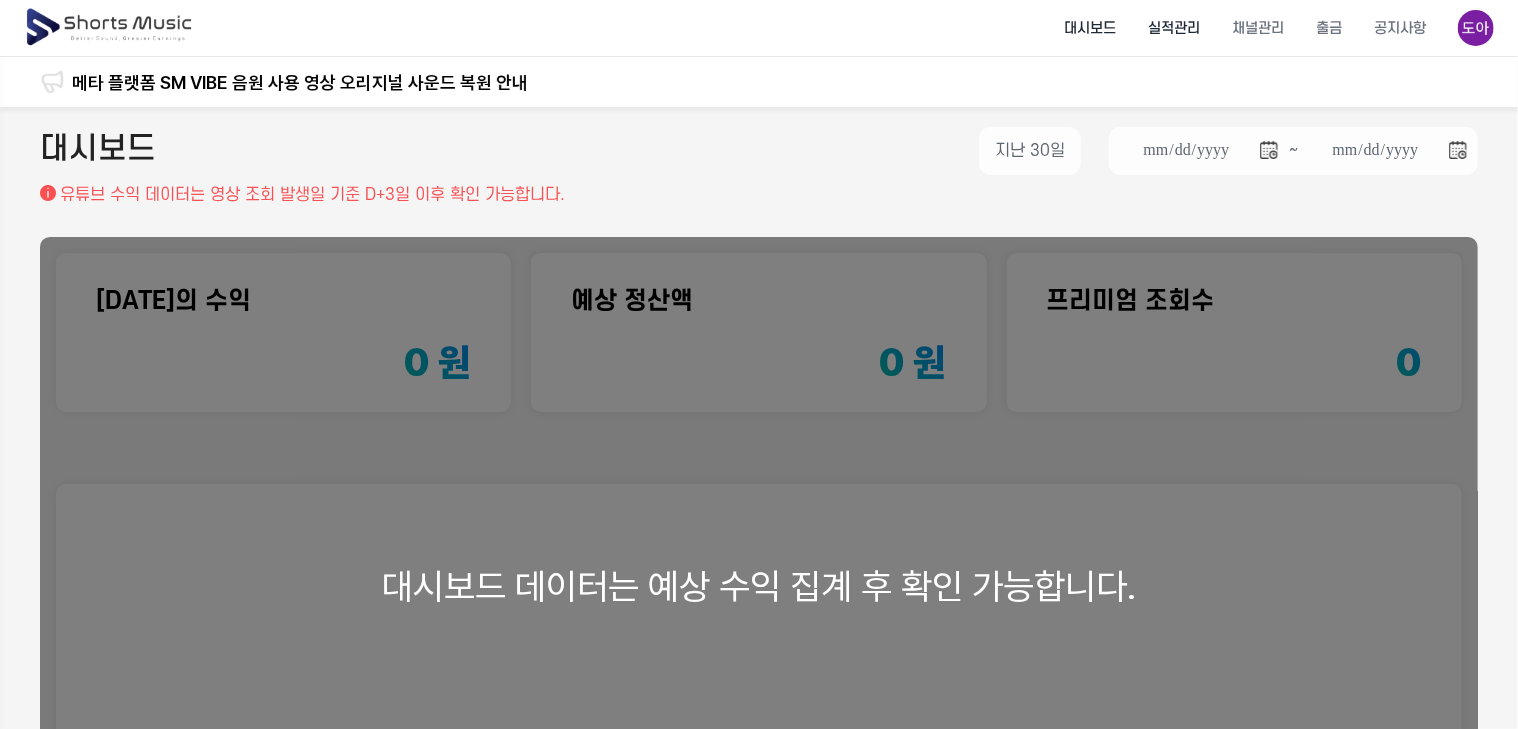 click on "실적관리" at bounding box center (1174, 28) 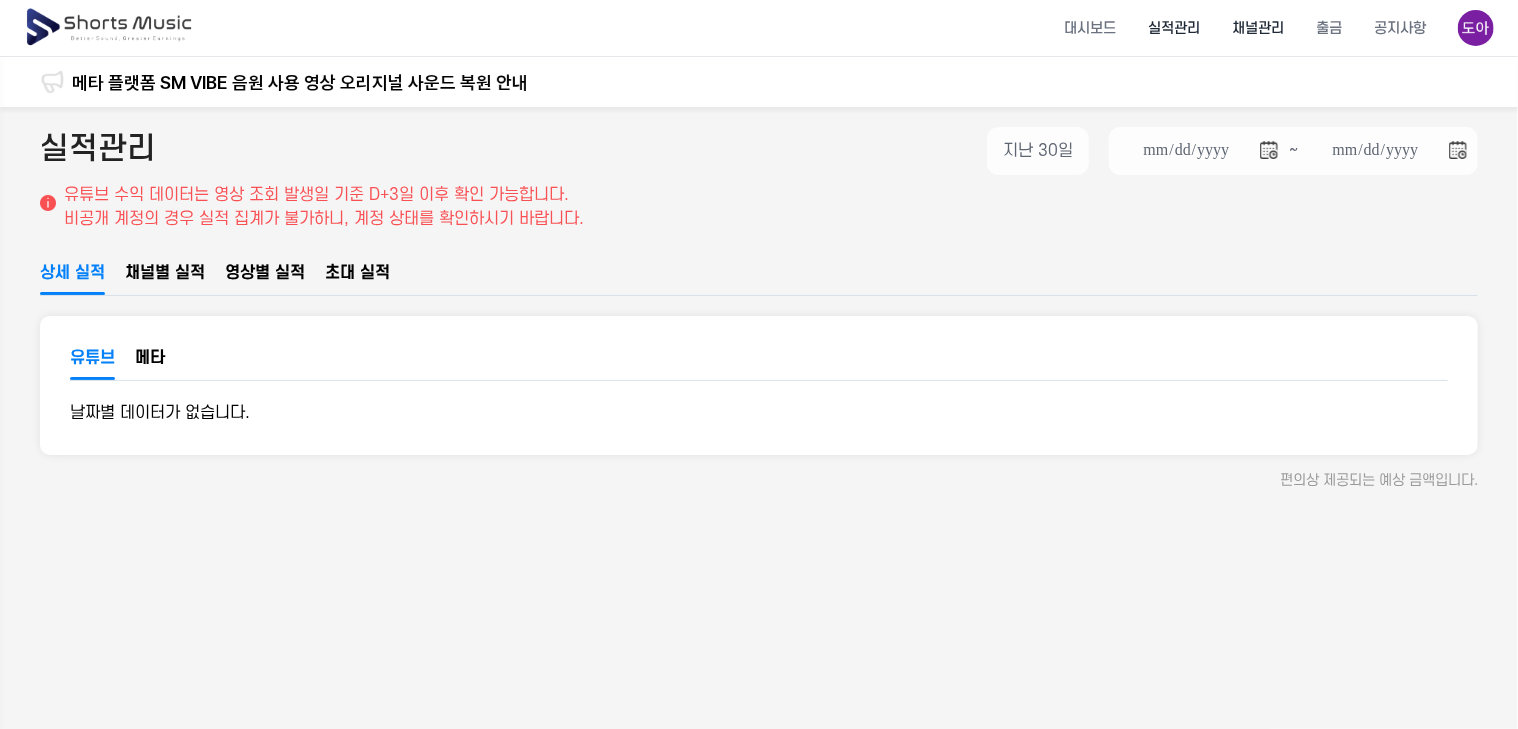 click on "채널관리" at bounding box center (1258, 28) 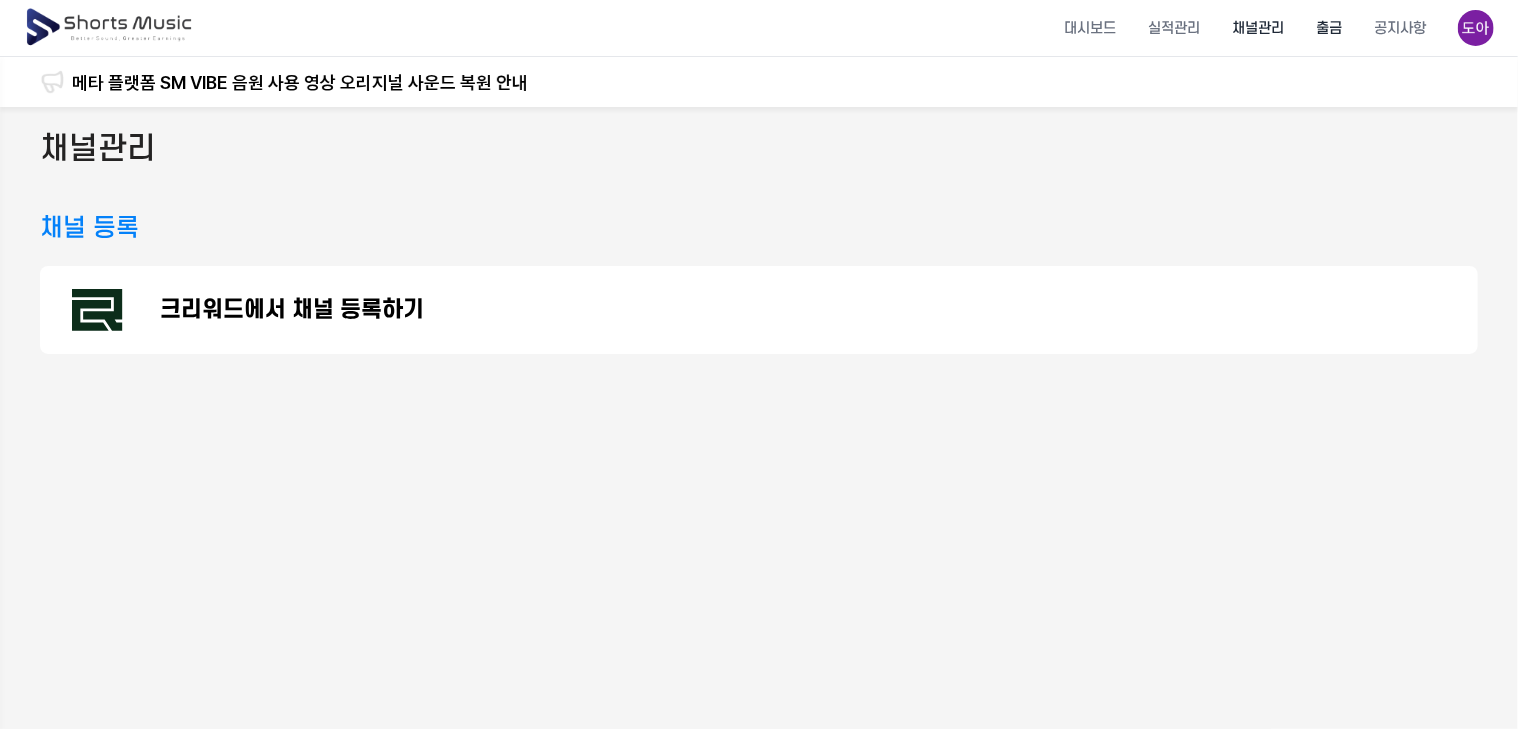 click on "출금" at bounding box center [1329, 28] 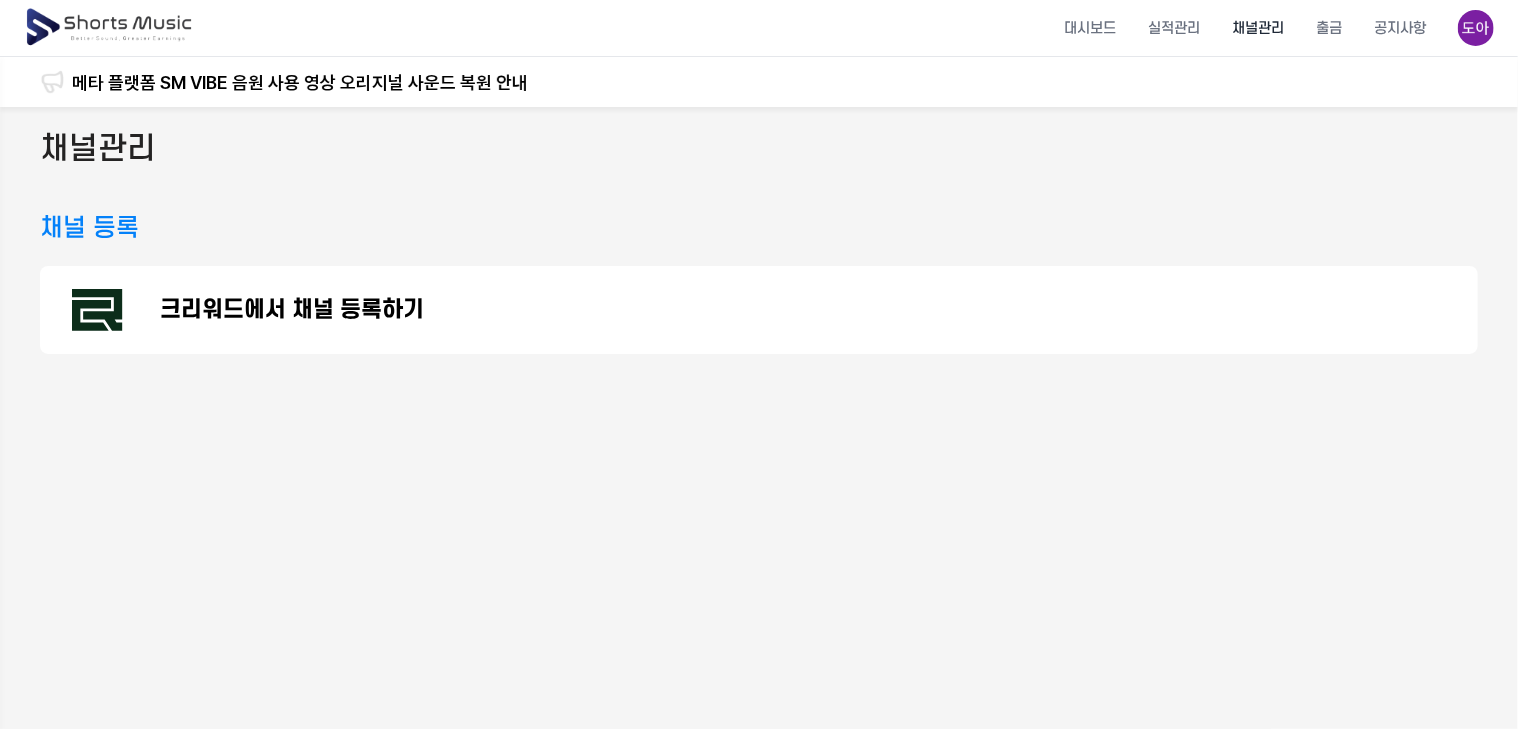 click on "채널 등록     크리워드에서 채널 등록하기" at bounding box center [759, 282] 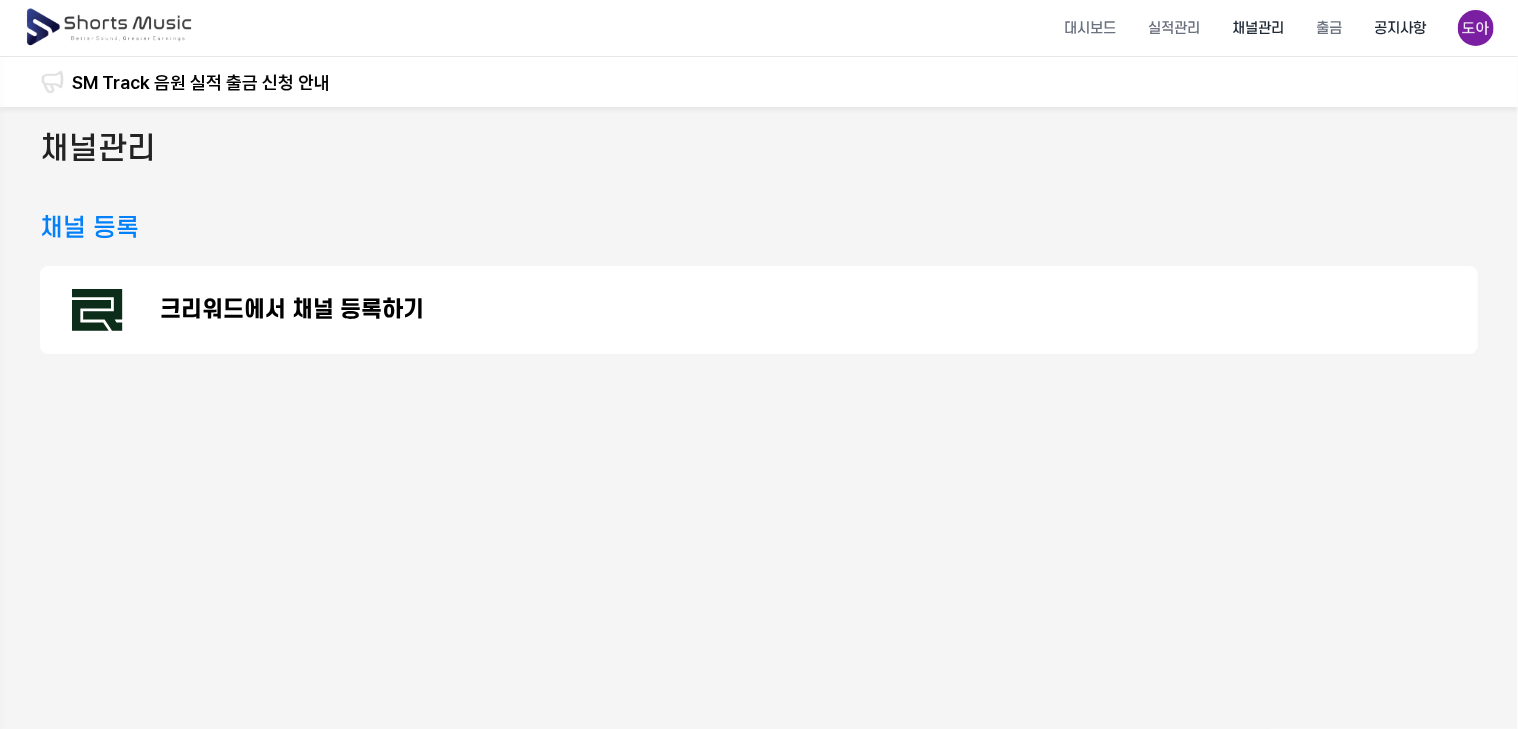 click on "공지사항" at bounding box center [1400, 28] 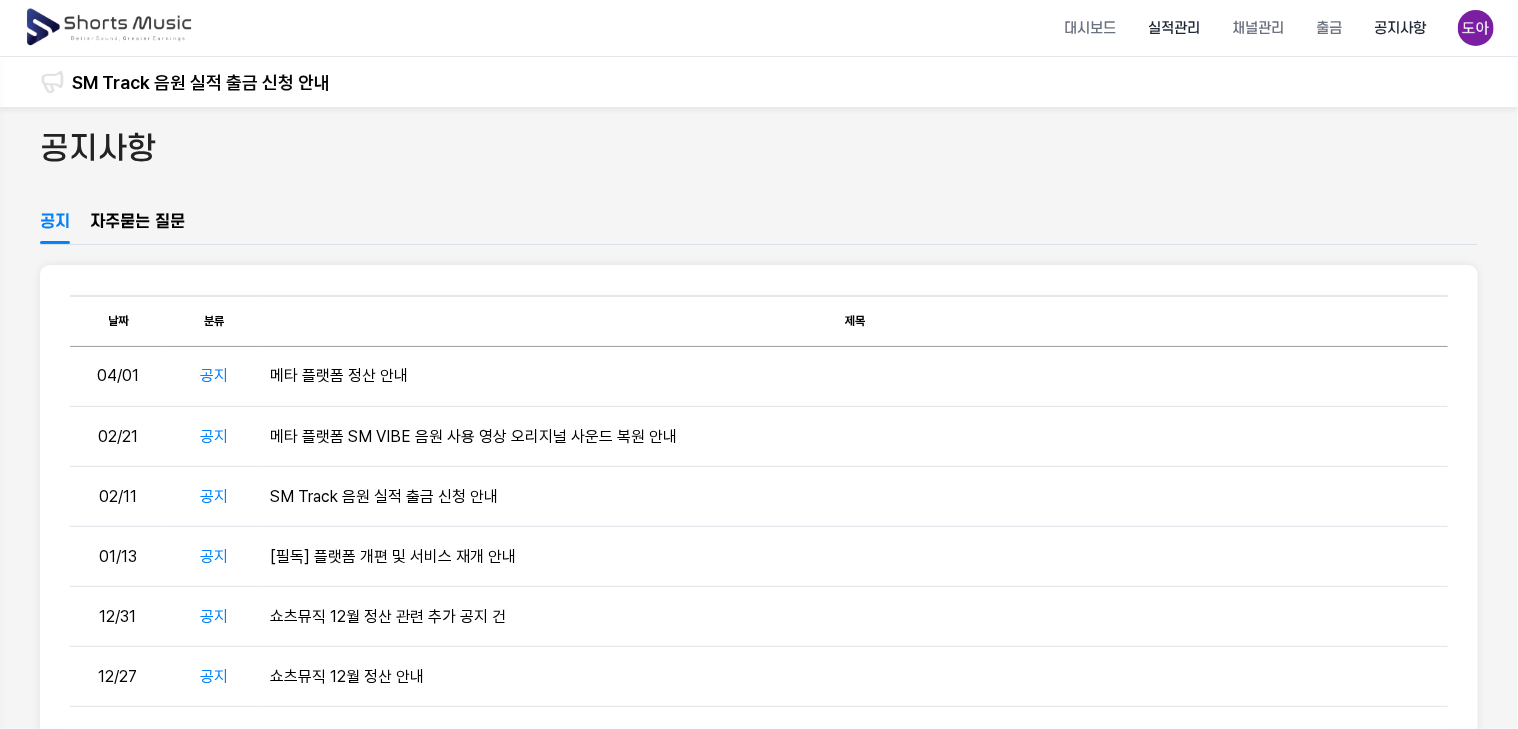 click on "실적관리" at bounding box center [1174, 28] 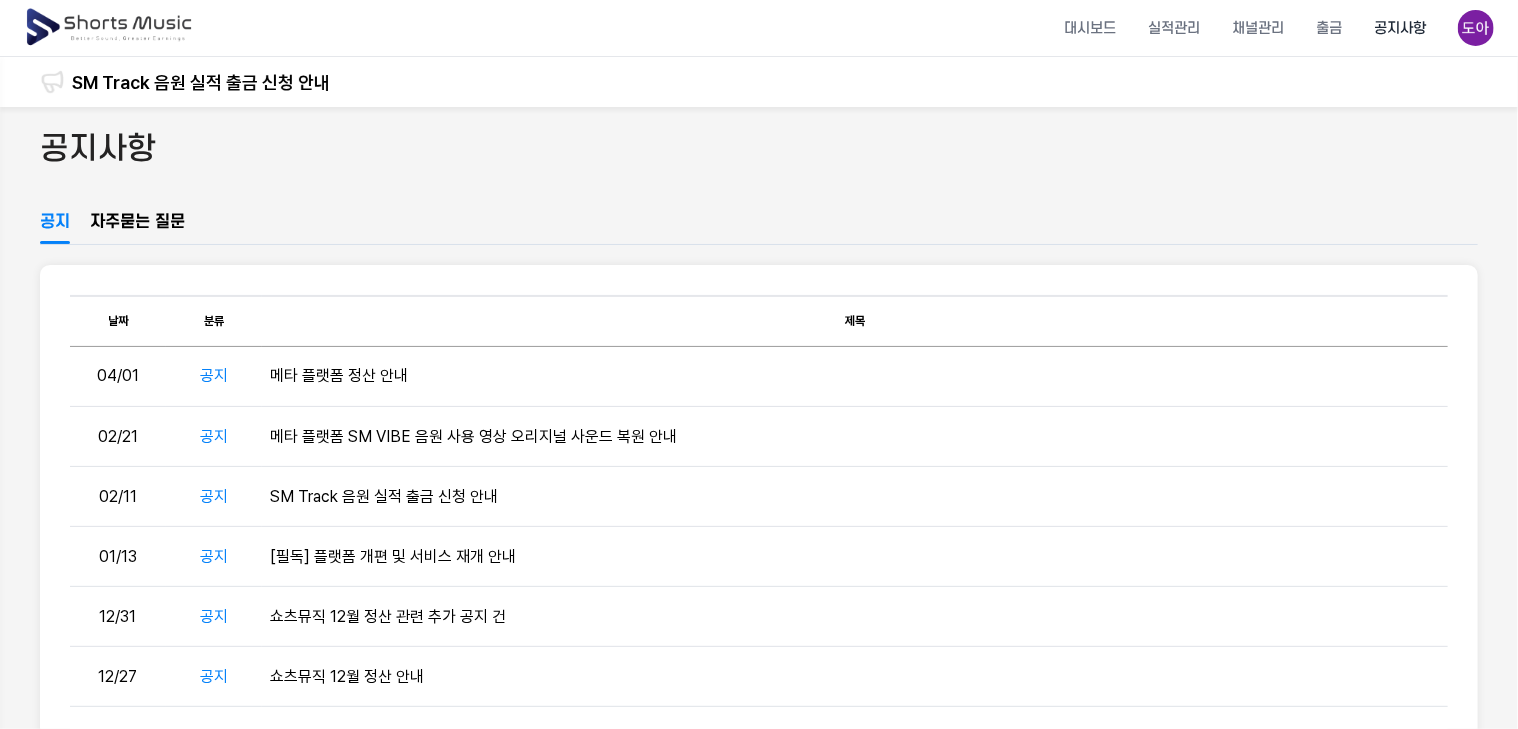 click on "대시보드   실적관리   채널관리   출금   공지사항" at bounding box center [733, 28] 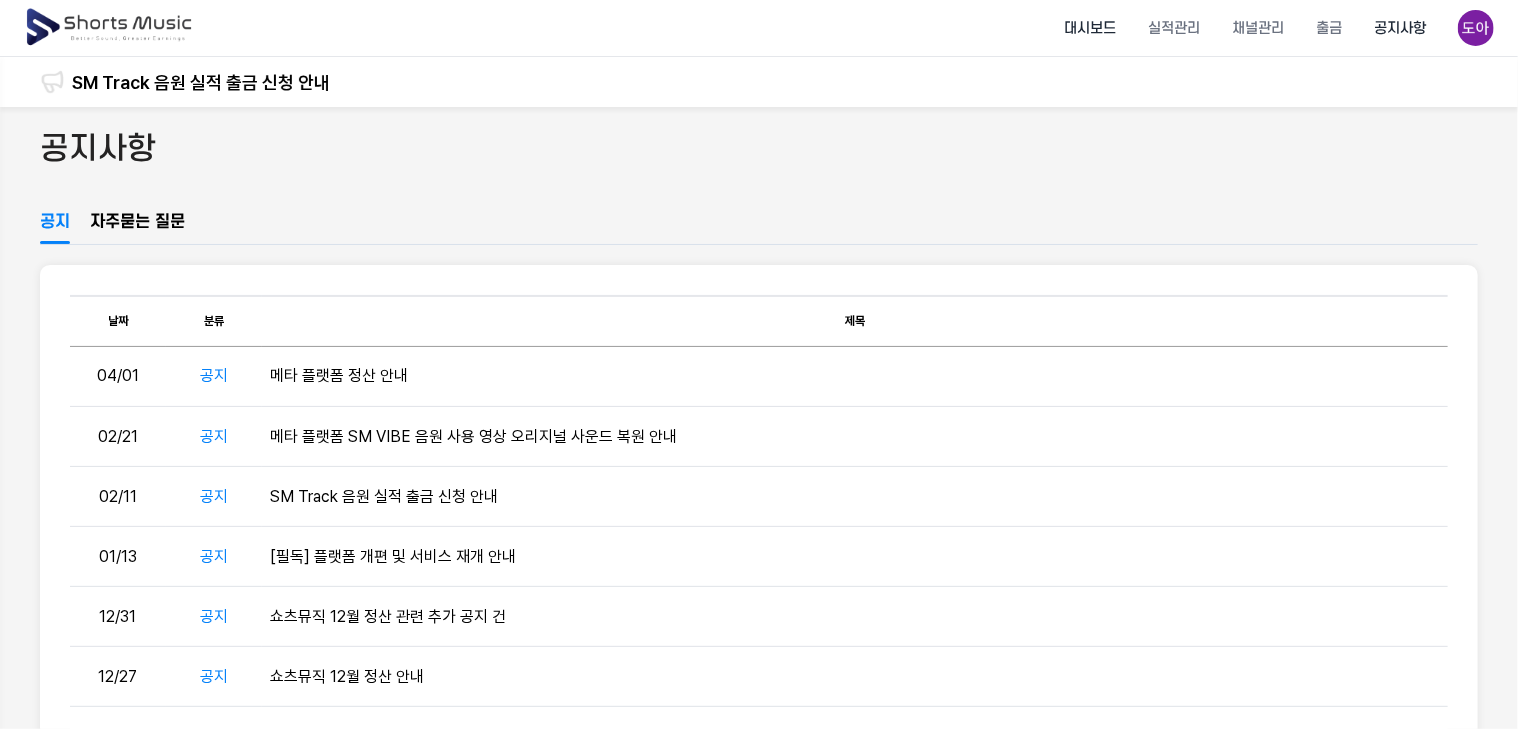 click on "대시보드" at bounding box center [1090, 28] 